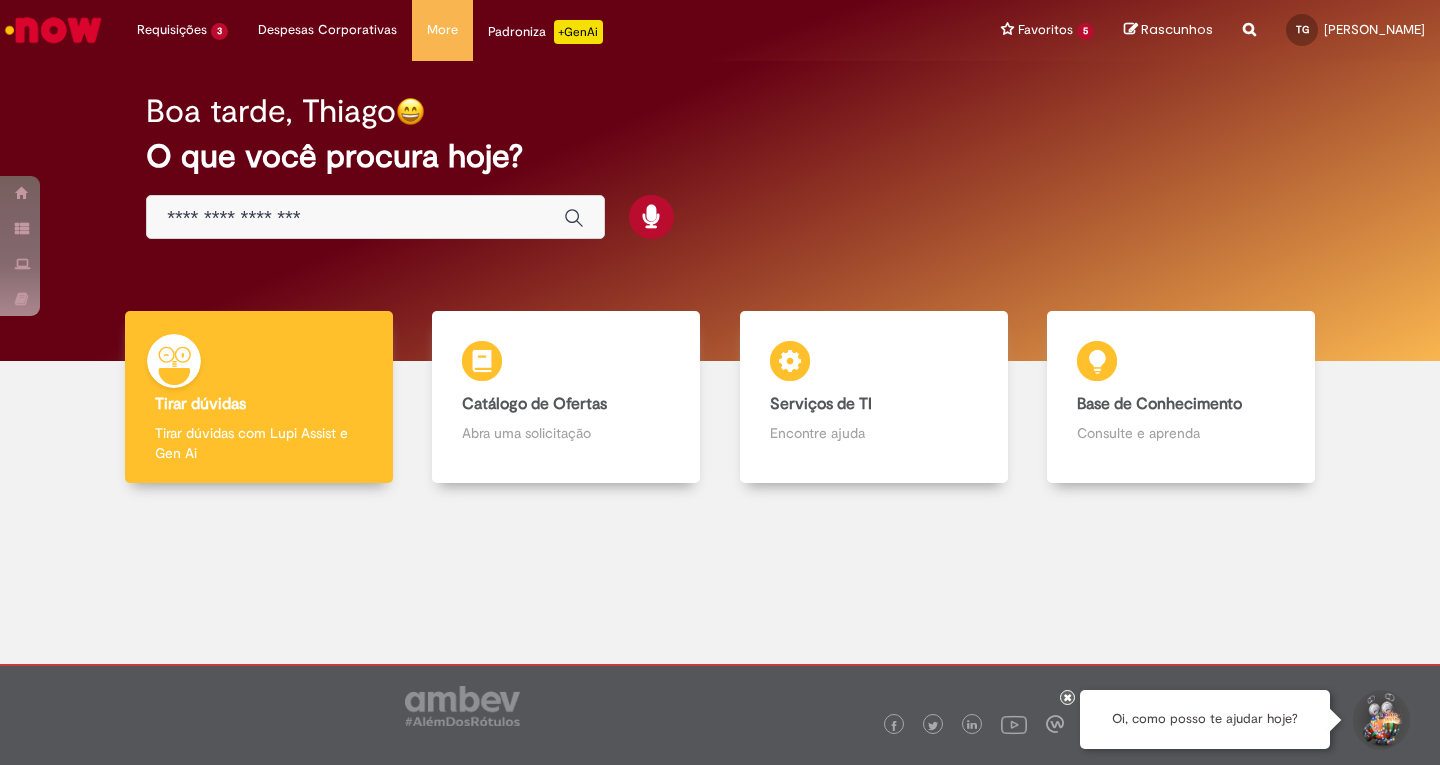 scroll, scrollTop: 0, scrollLeft: 0, axis: both 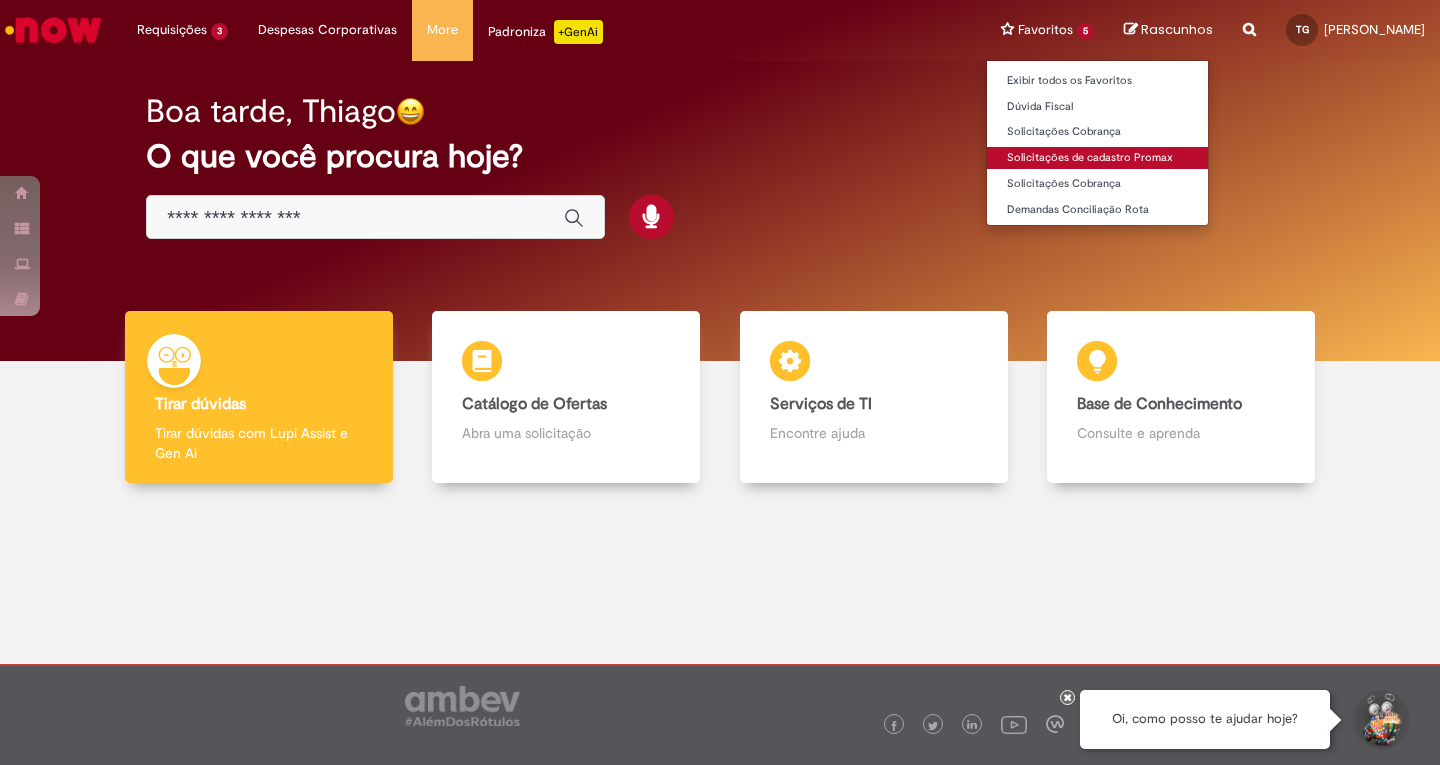 click on "Solicitações de cadastro Promax" at bounding box center [1097, 158] 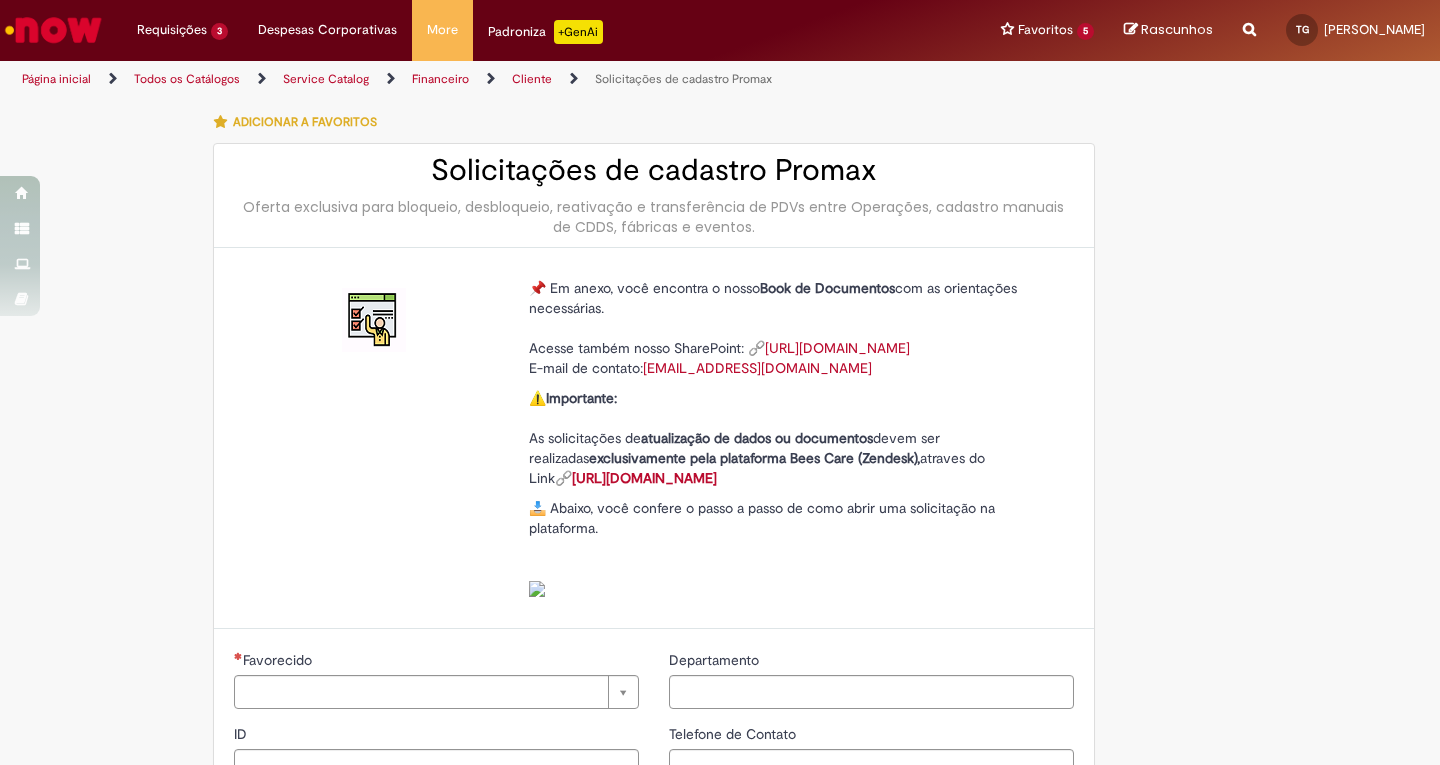 type on "**********" 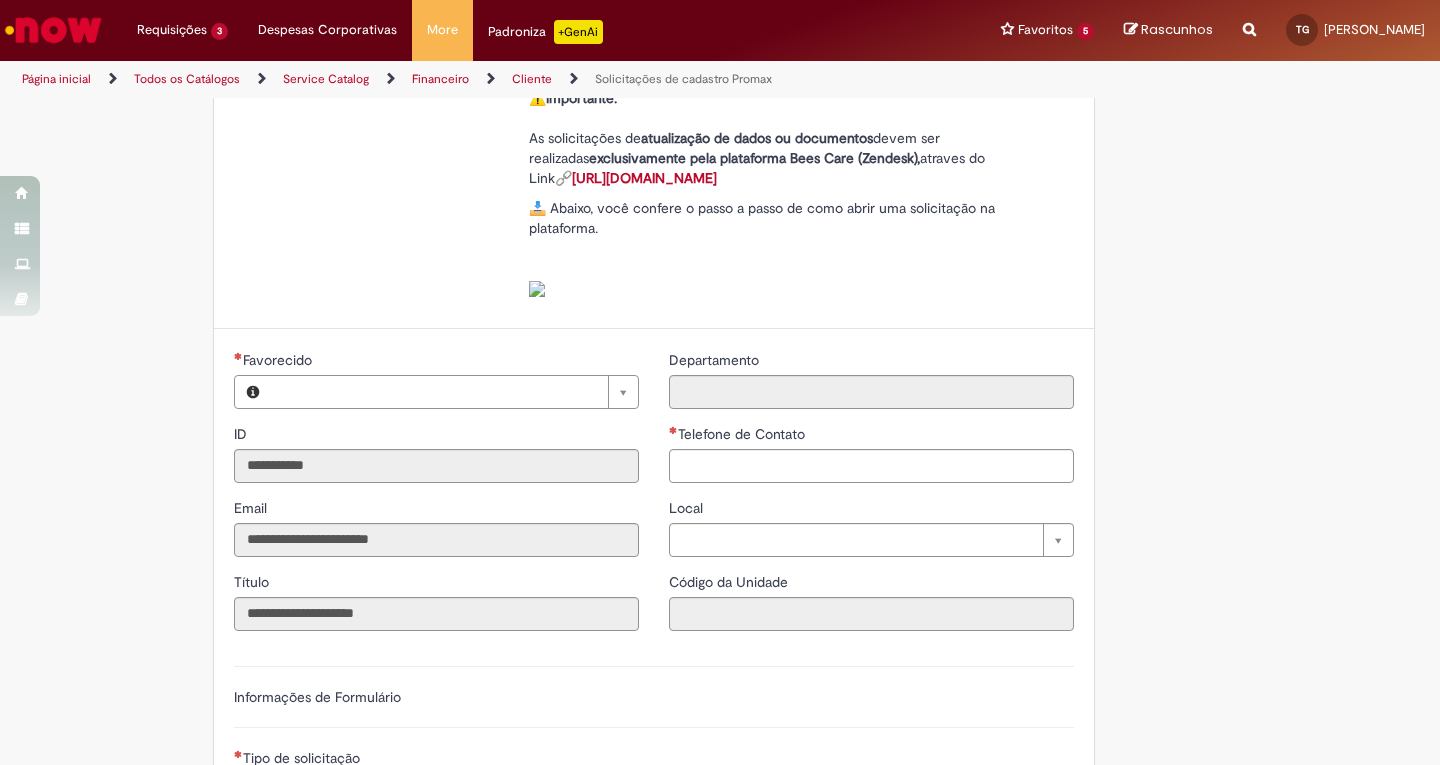 type on "**********" 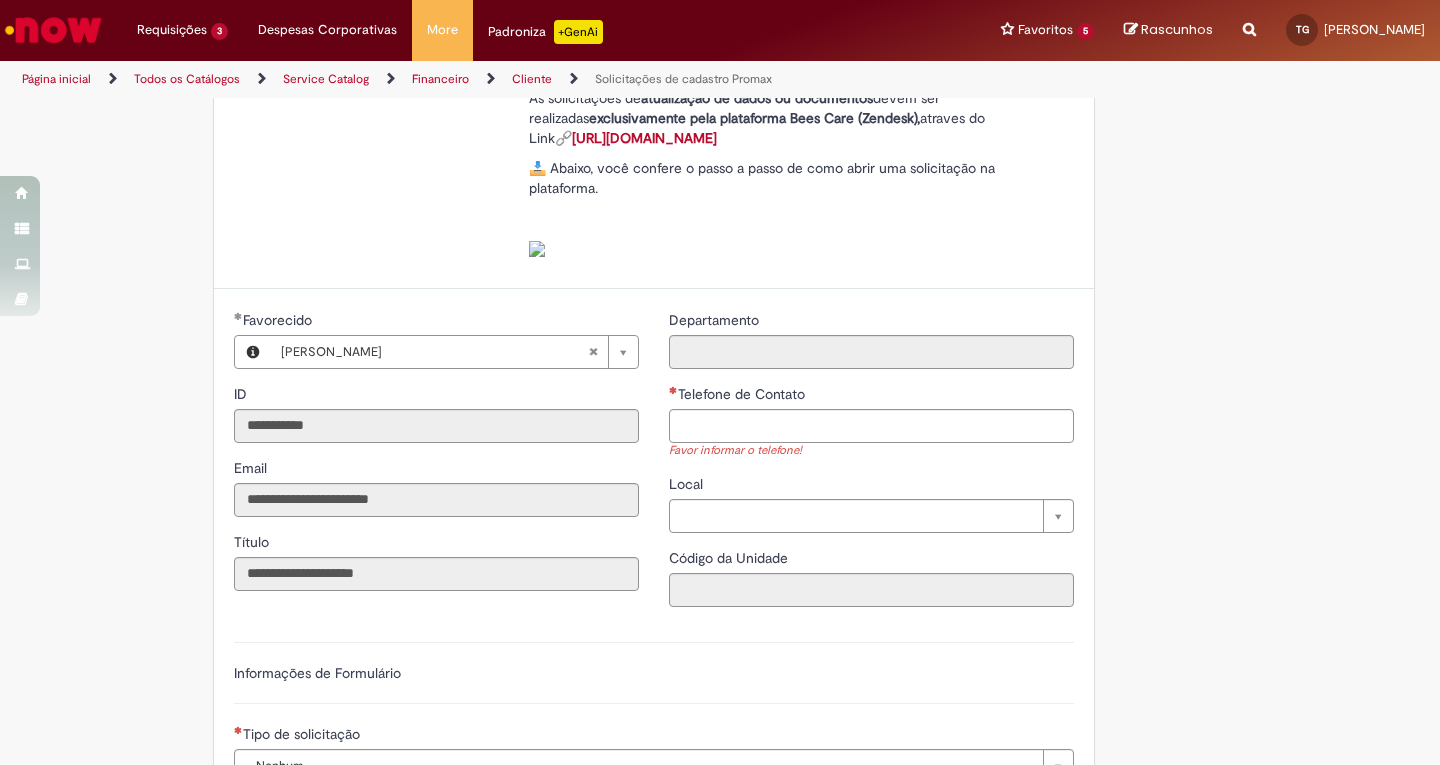 scroll, scrollTop: 400, scrollLeft: 0, axis: vertical 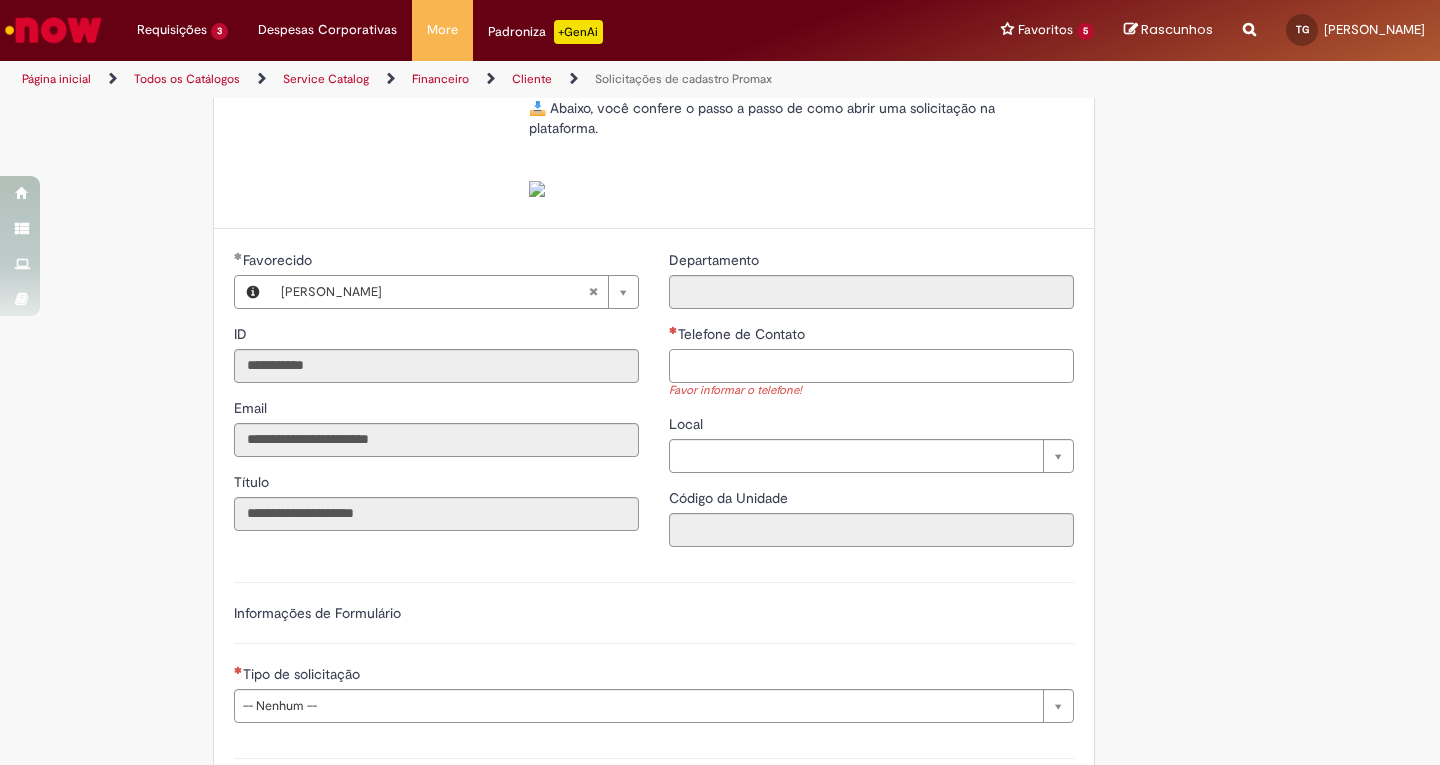 click on "Telefone de Contato" at bounding box center (871, 366) 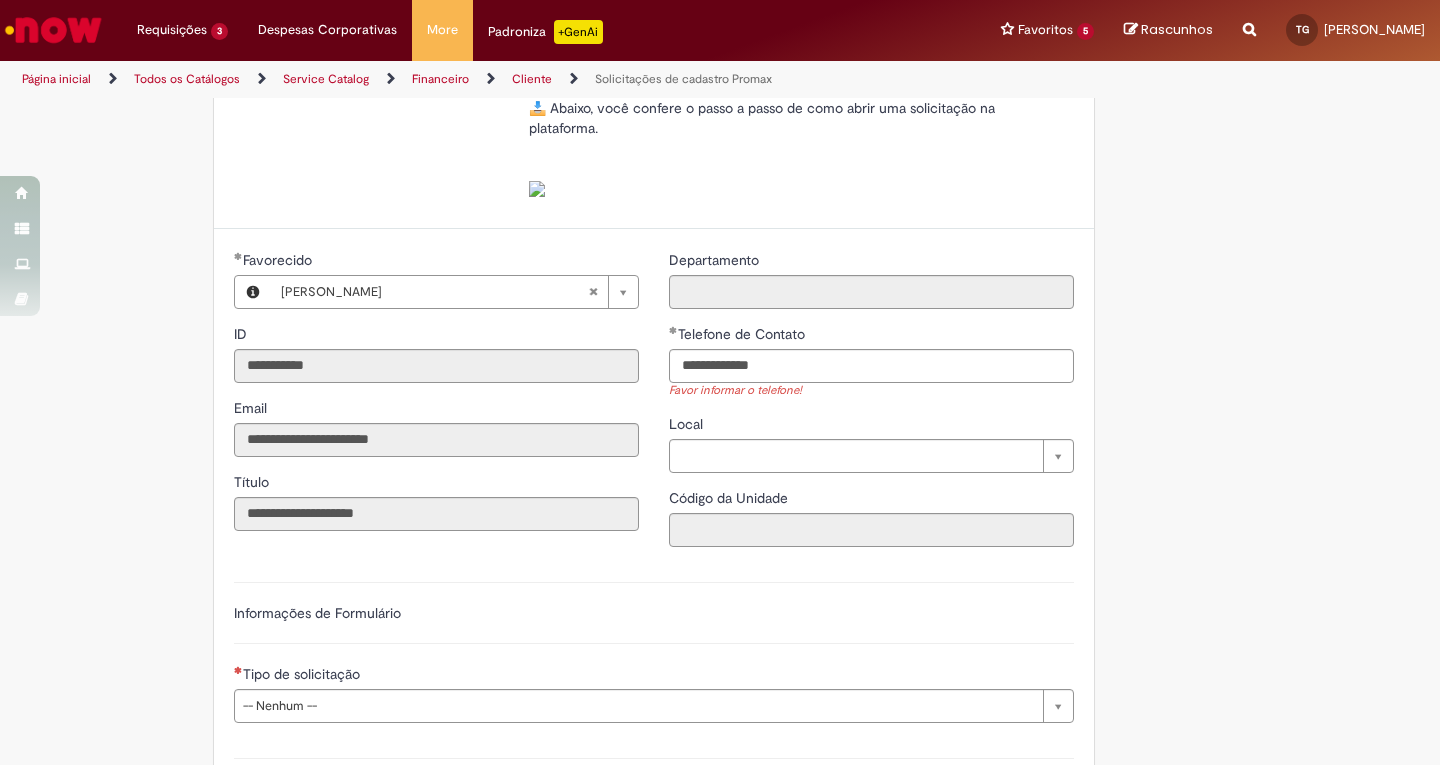 click on "**********" at bounding box center (654, 650) 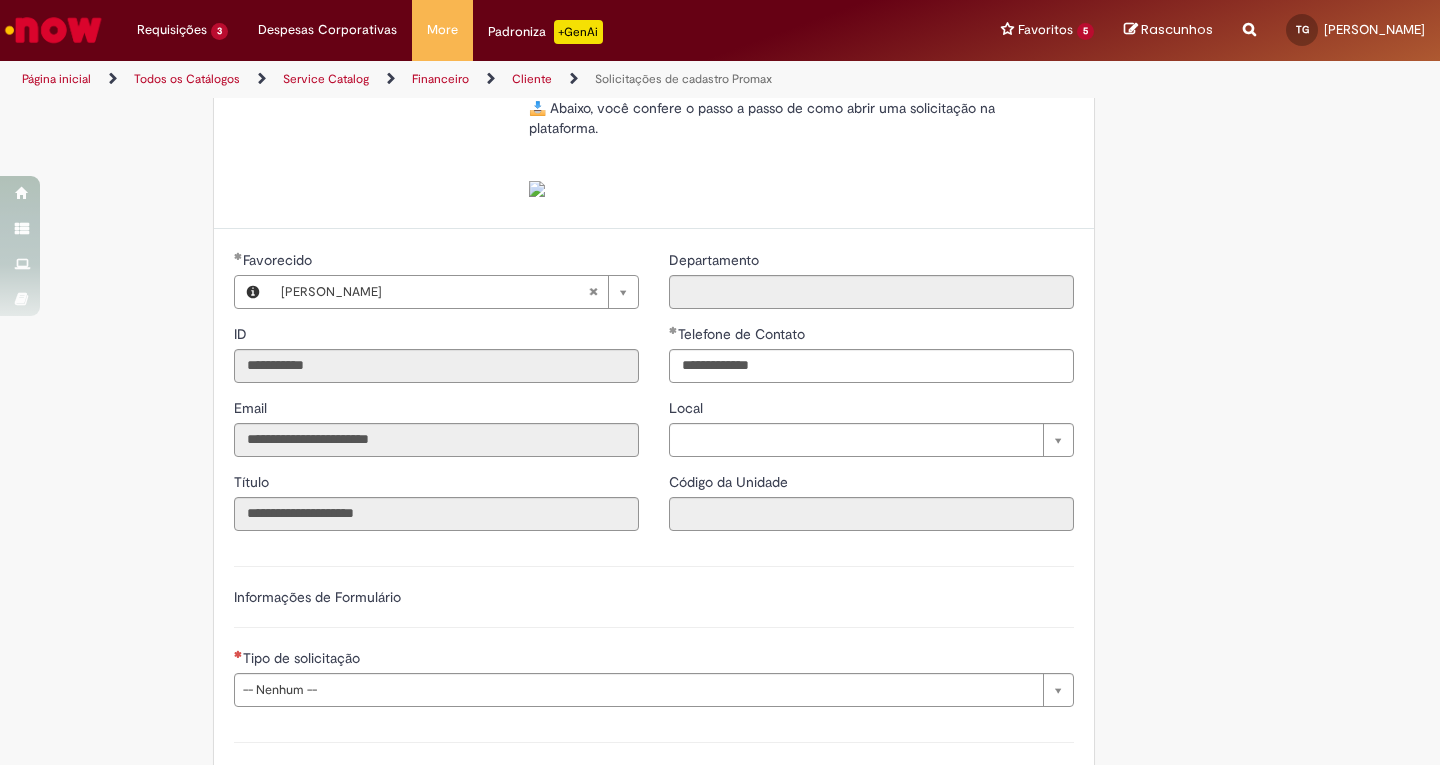 type on "**********" 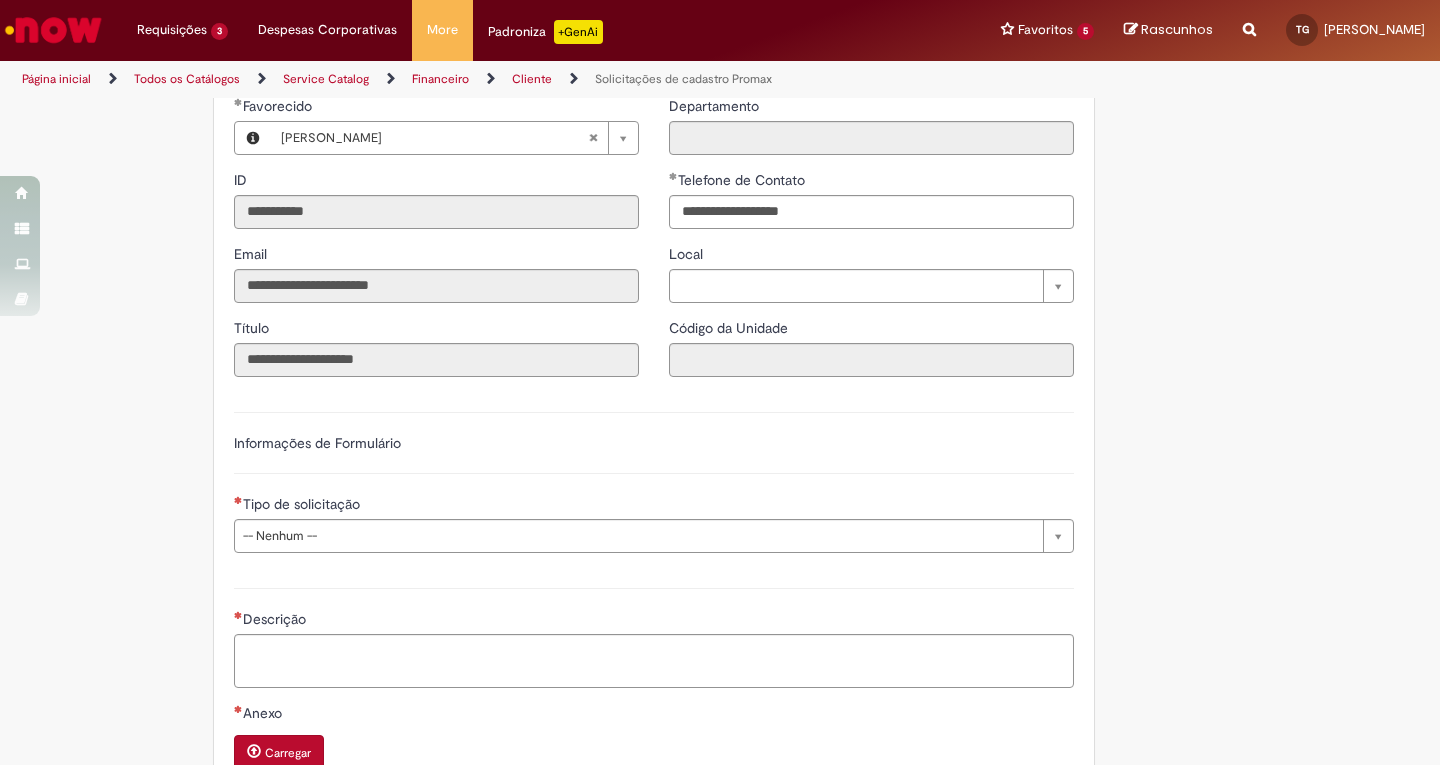 scroll, scrollTop: 700, scrollLeft: 0, axis: vertical 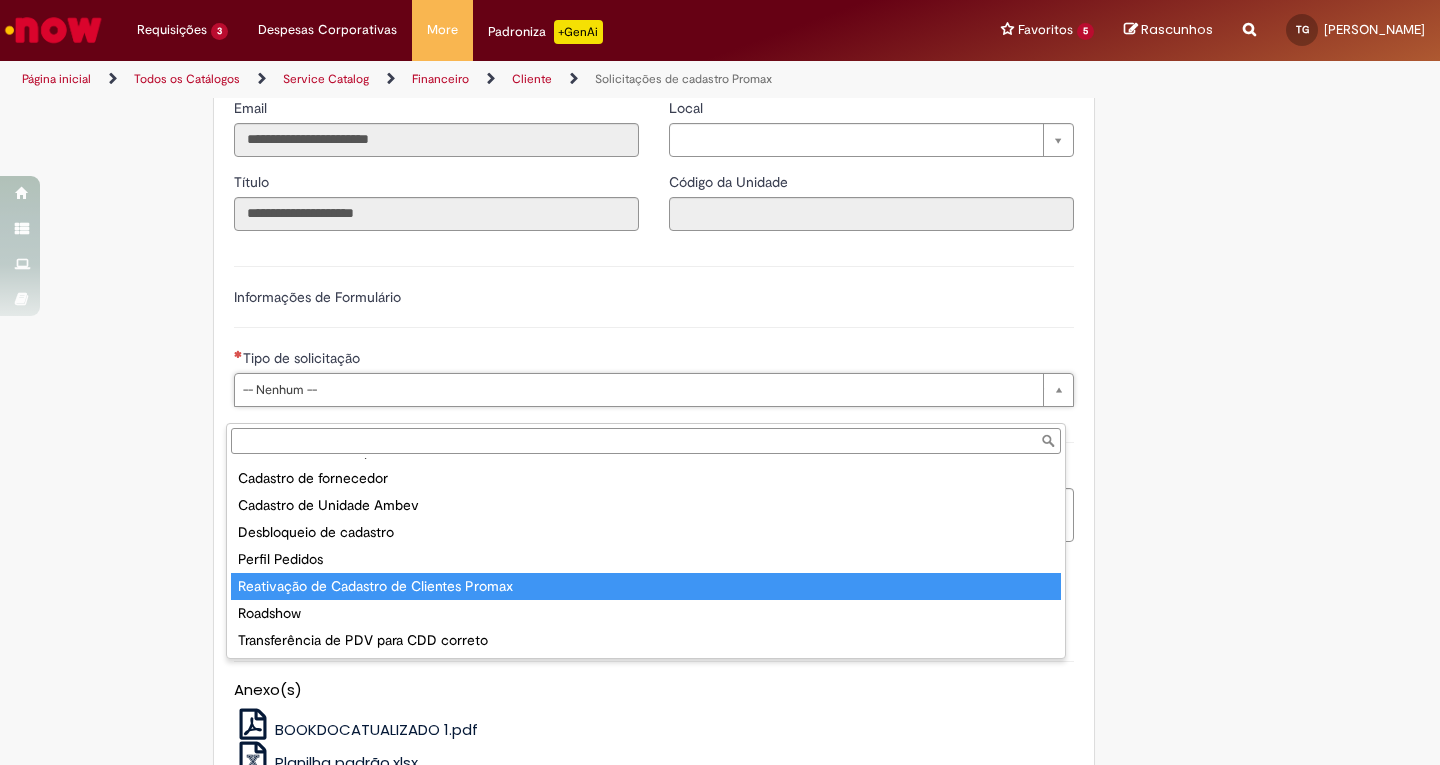 type on "**********" 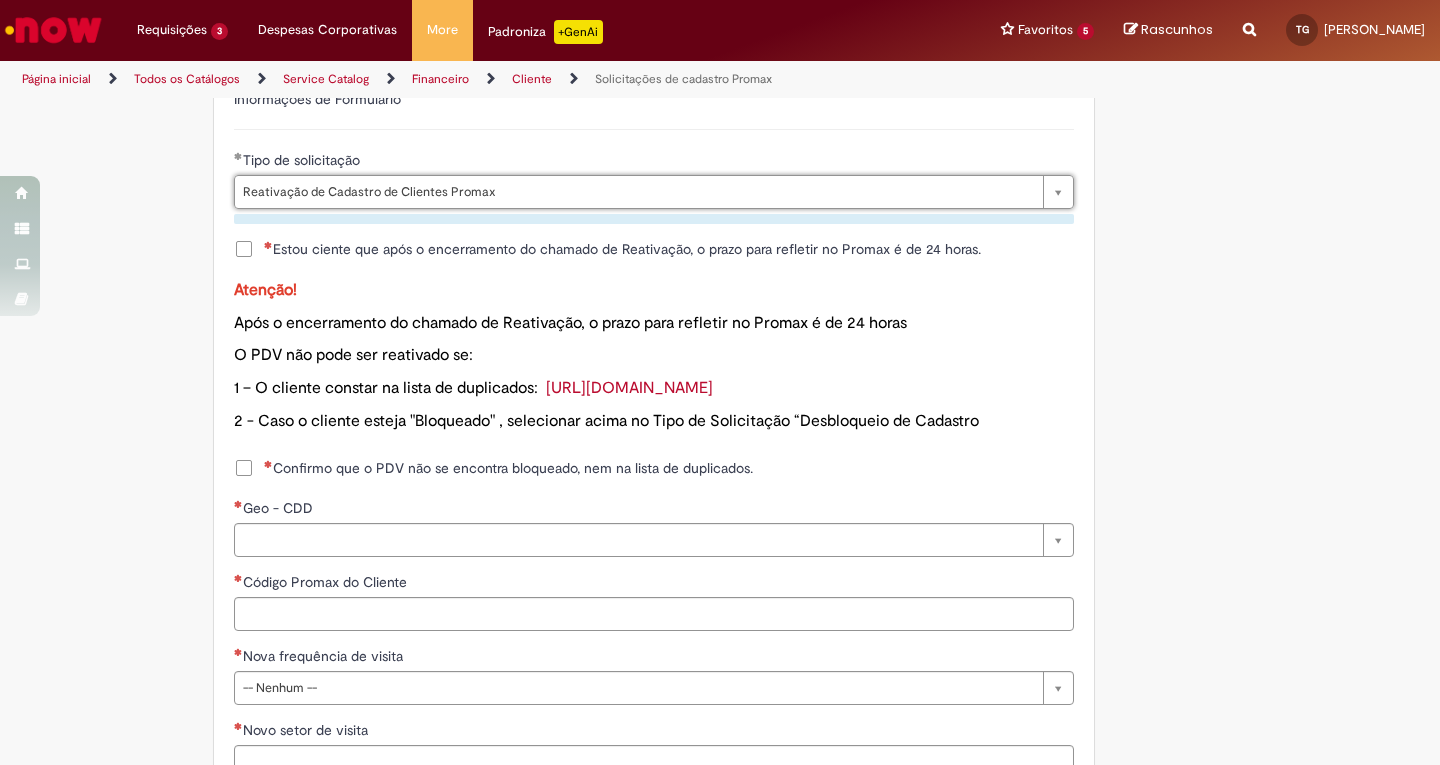 scroll, scrollTop: 900, scrollLeft: 0, axis: vertical 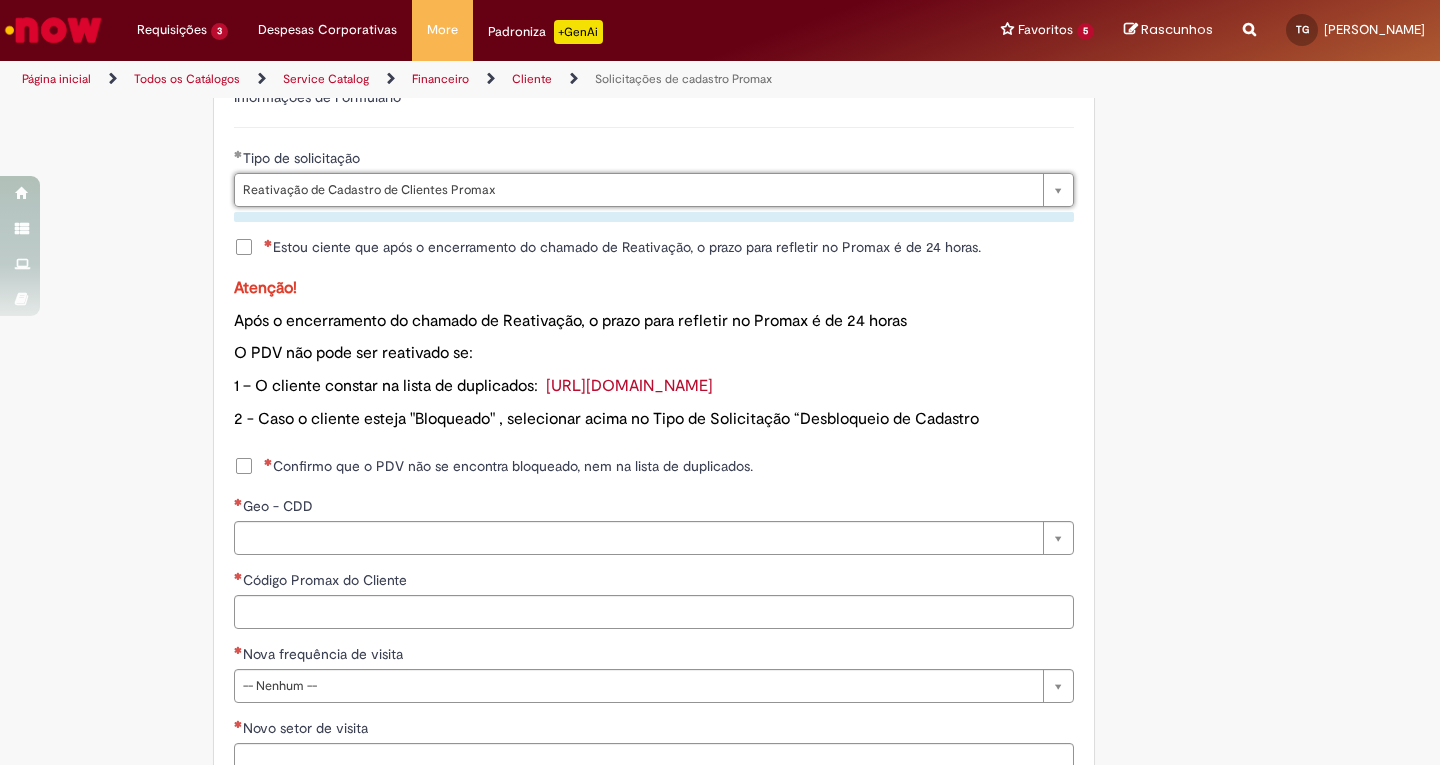 click on "Estou ciente que após o encerramento do chamado de Reativação, o prazo para refletir no Promax é de 24 horas." at bounding box center (622, 247) 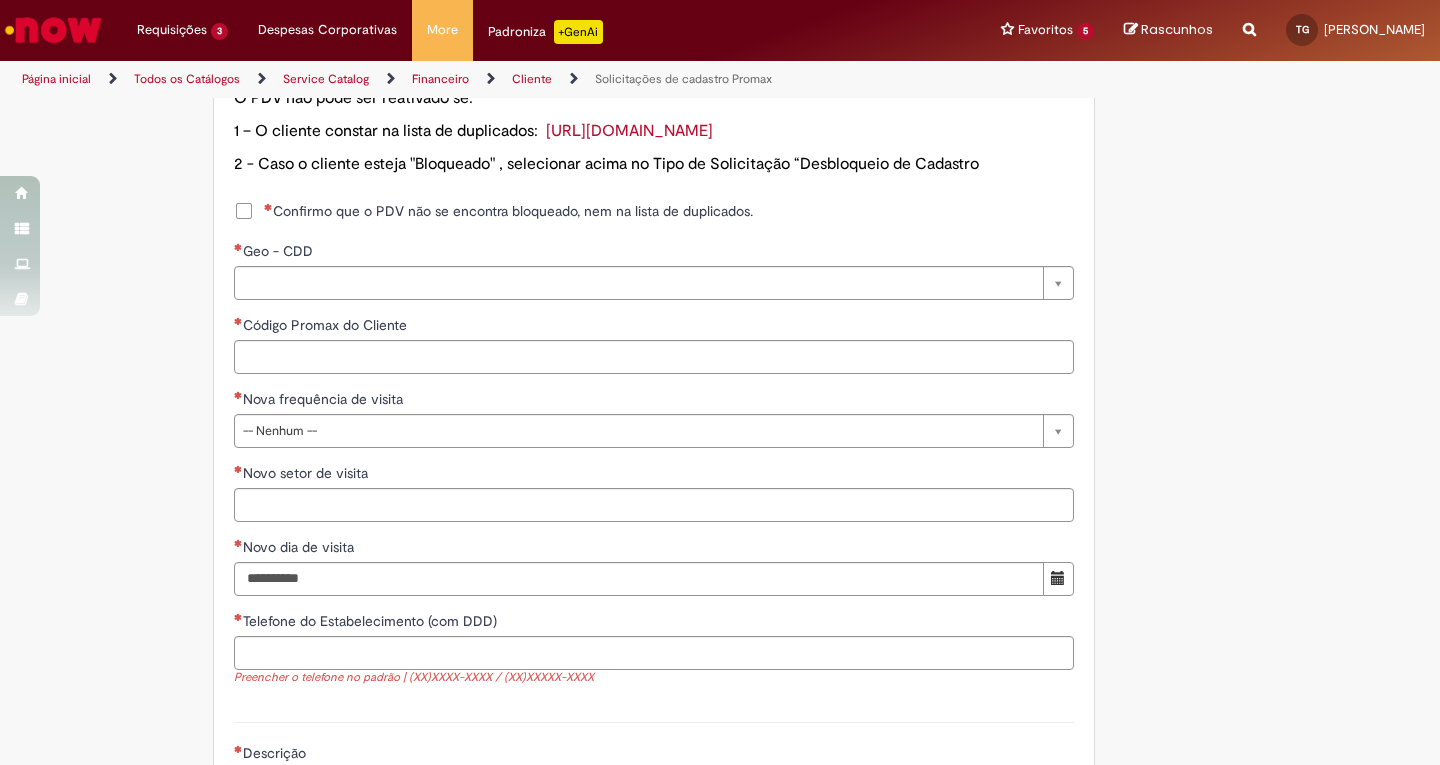 scroll, scrollTop: 1200, scrollLeft: 0, axis: vertical 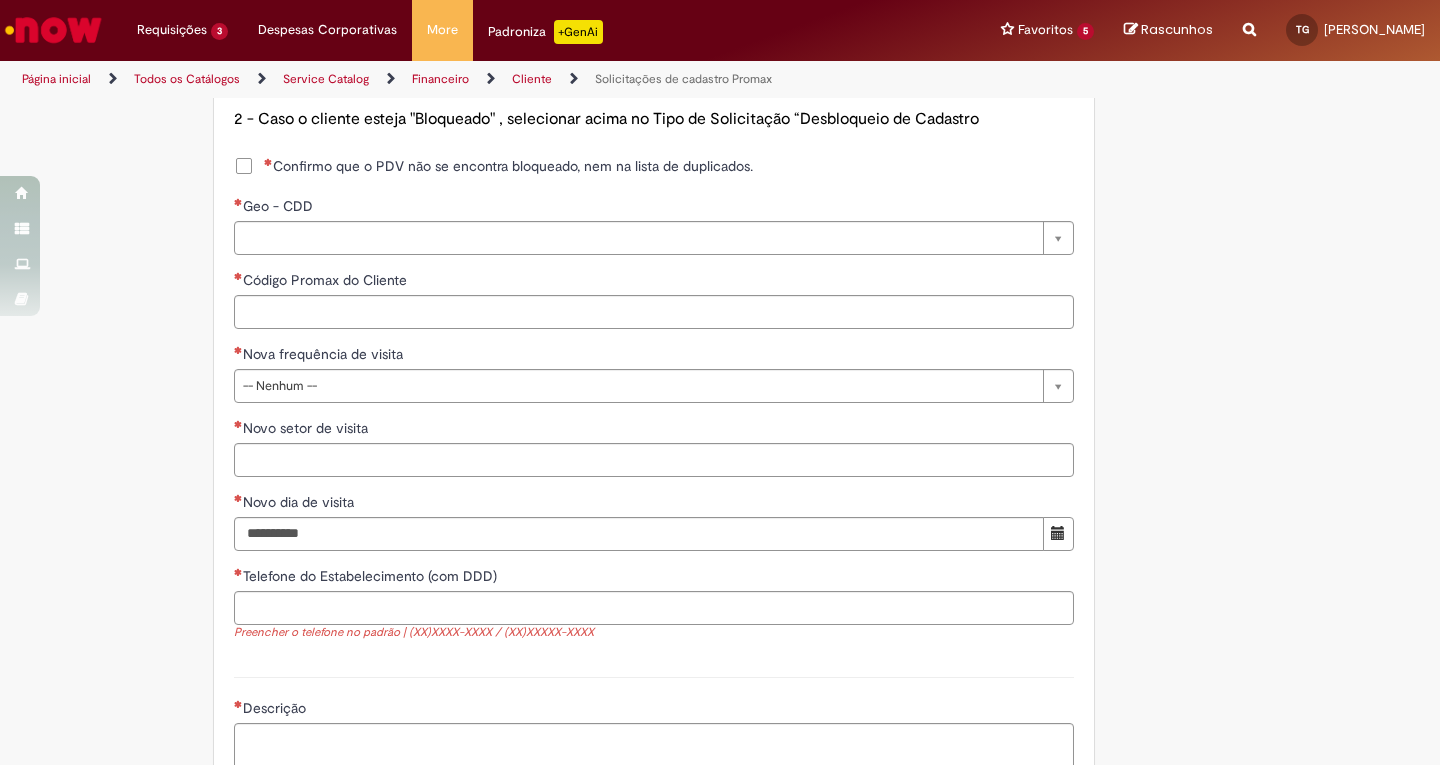 click on "Confirmo que o PDV não se encontra bloqueado, nem na lista de duplicados." at bounding box center (508, 166) 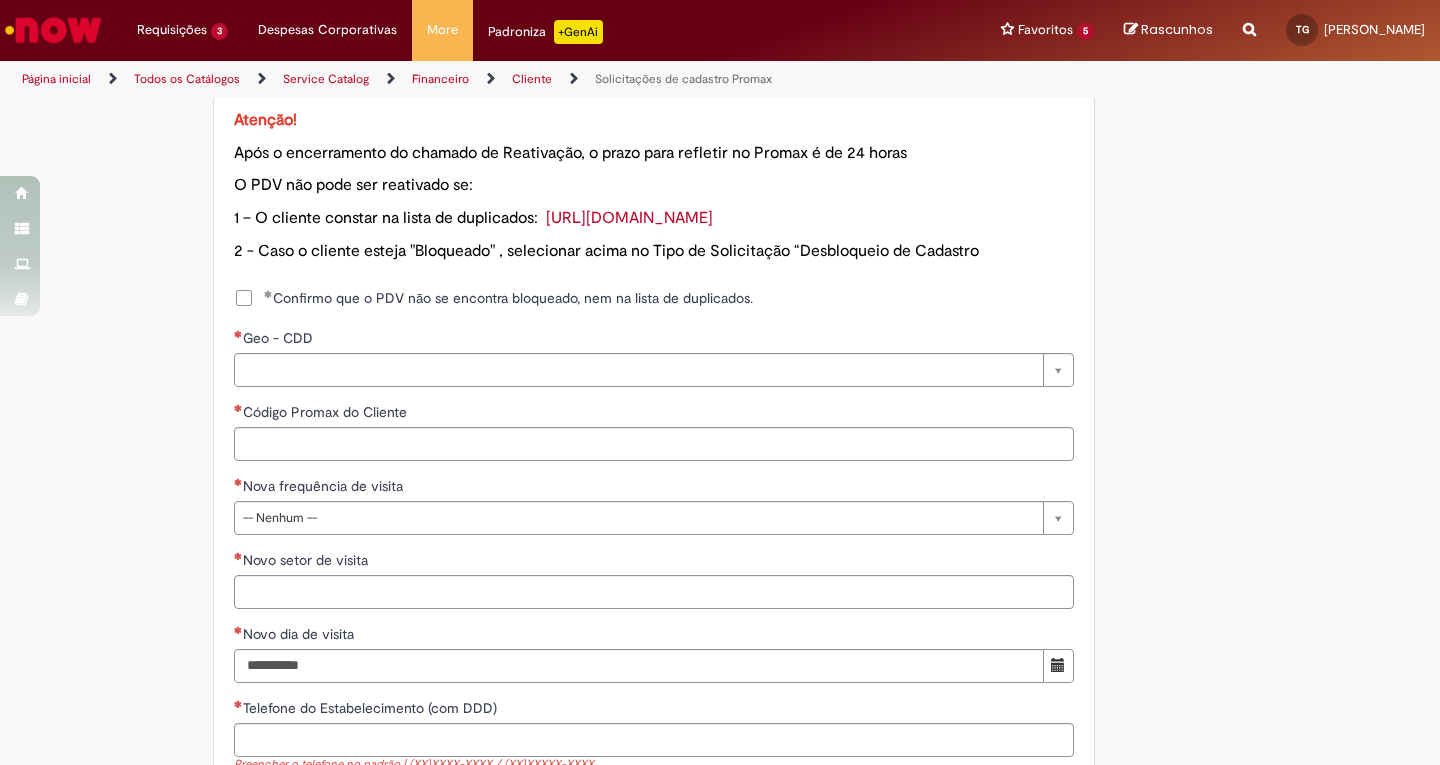 scroll, scrollTop: 1200, scrollLeft: 0, axis: vertical 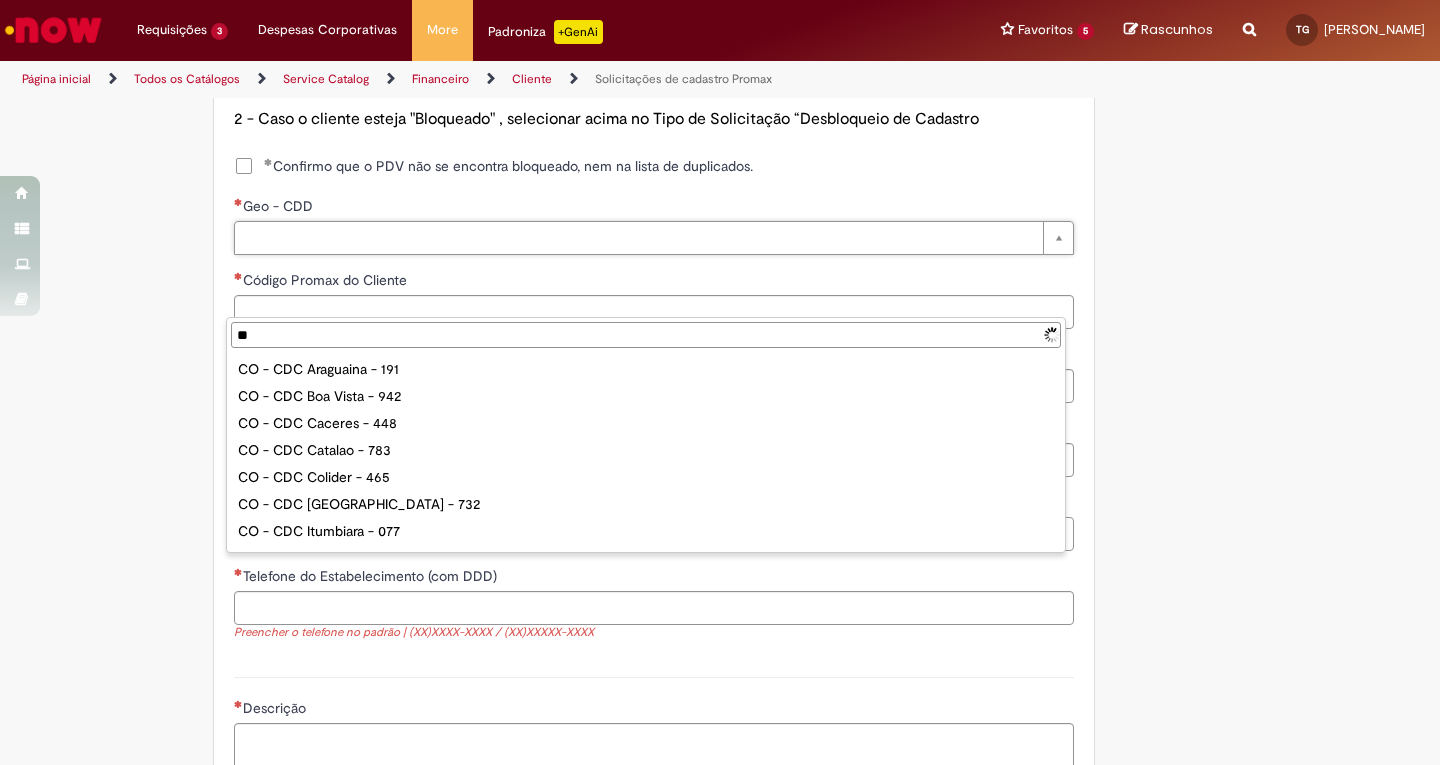 type on "***" 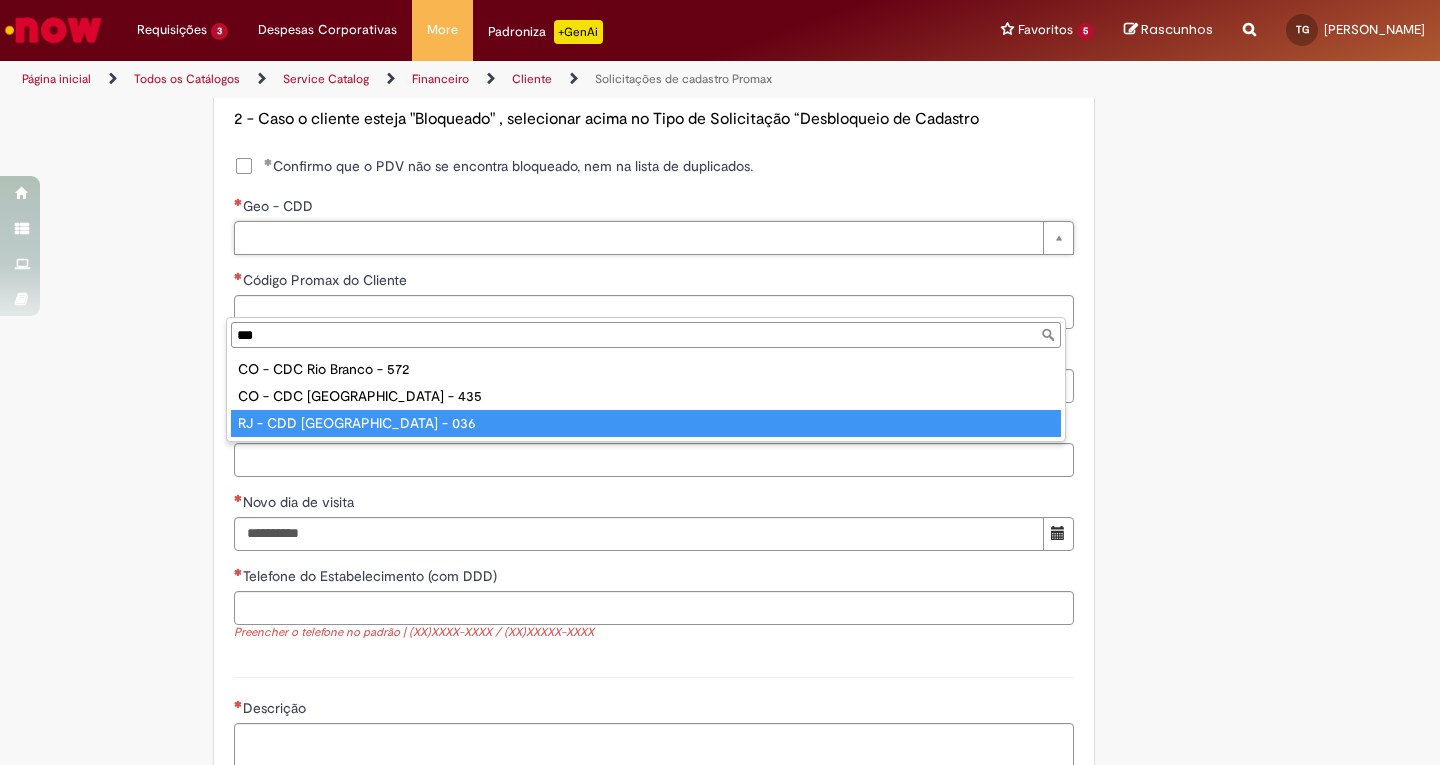 type on "**********" 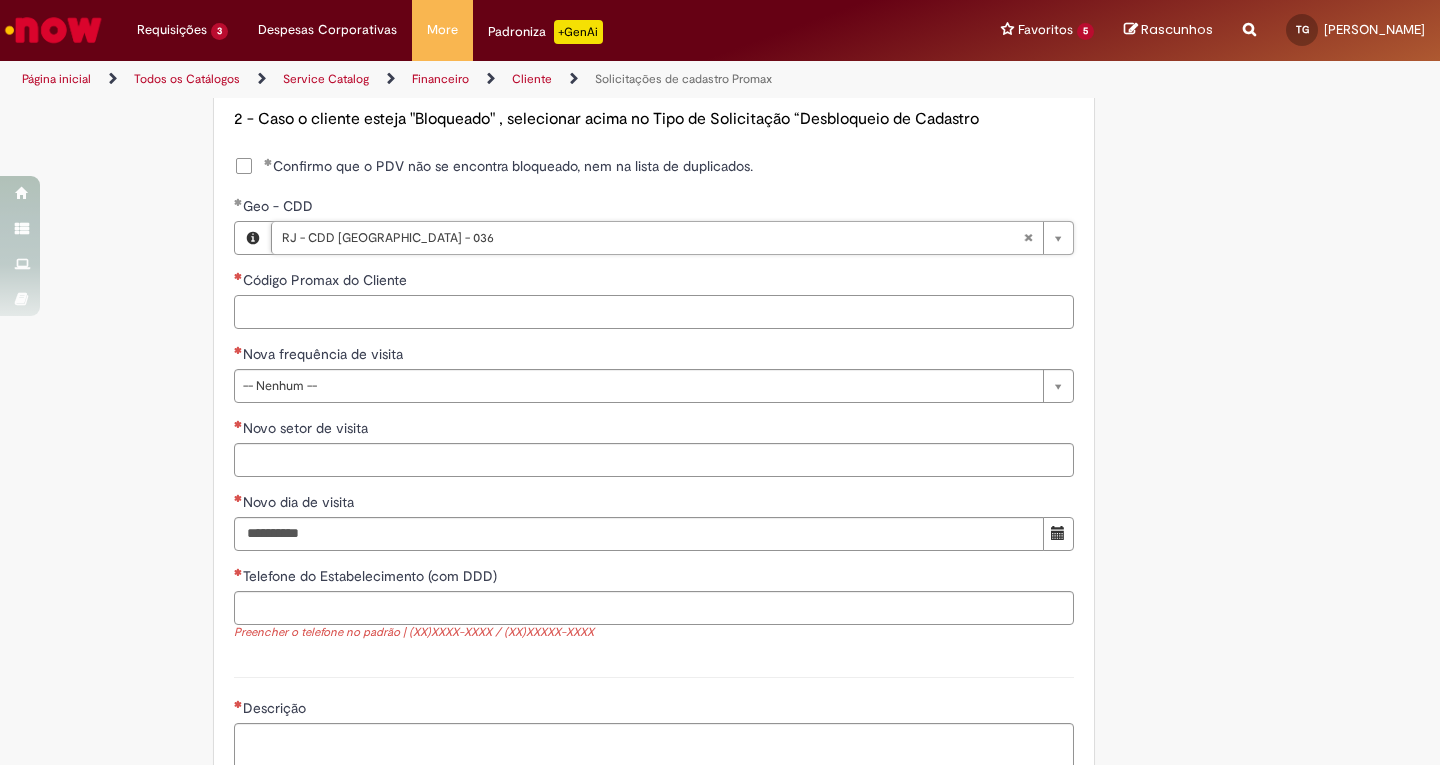 click on "Código Promax do Cliente" at bounding box center [654, 312] 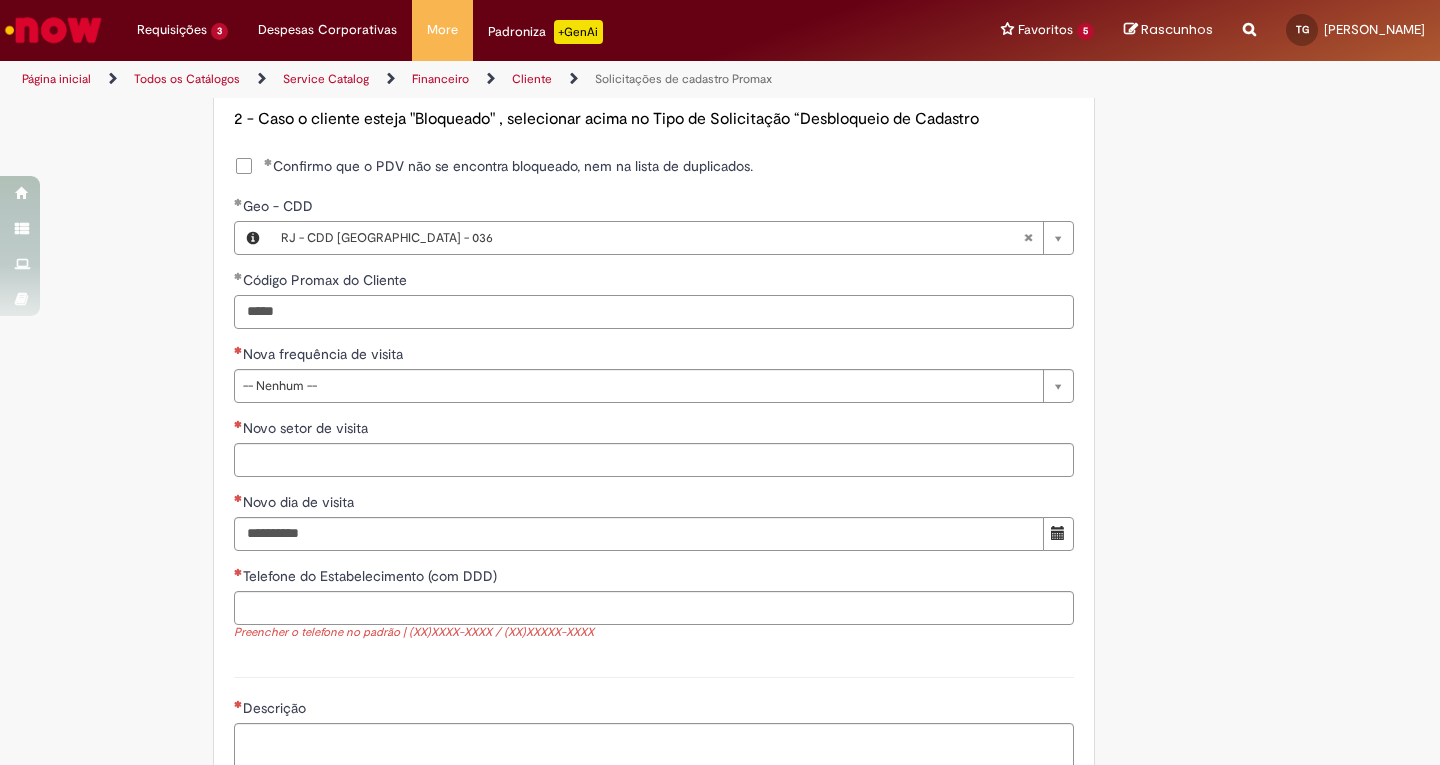 type on "*****" 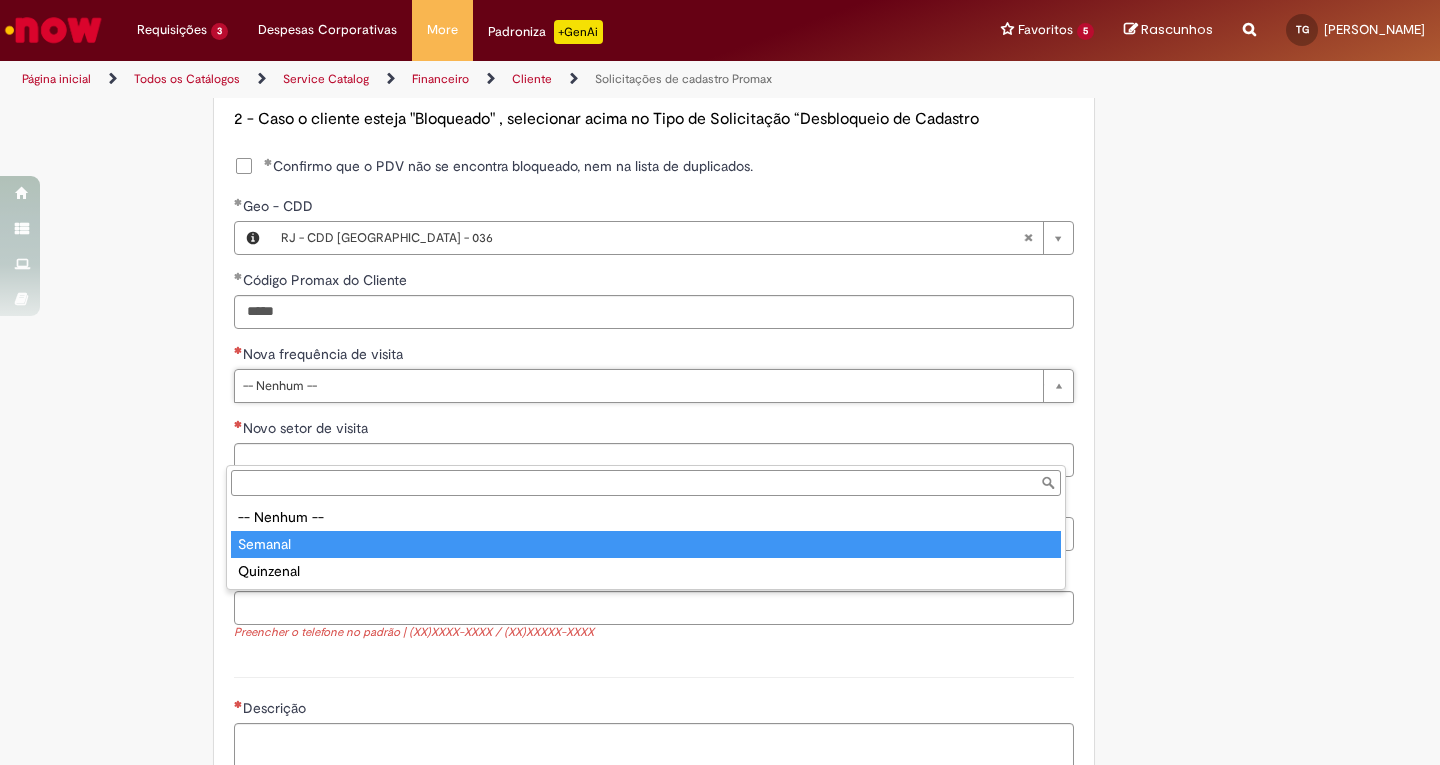 type on "*******" 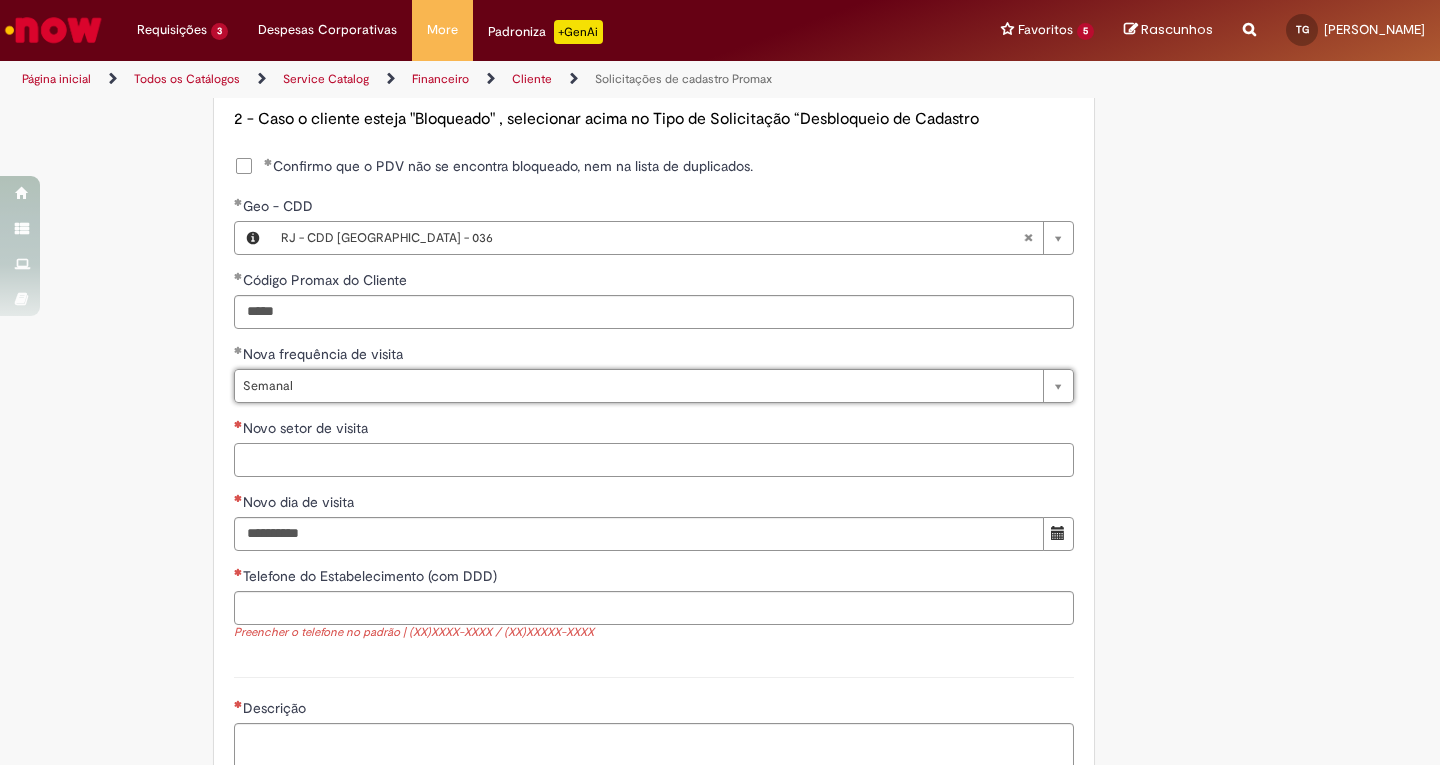 click on "Novo setor de visita" at bounding box center (654, 460) 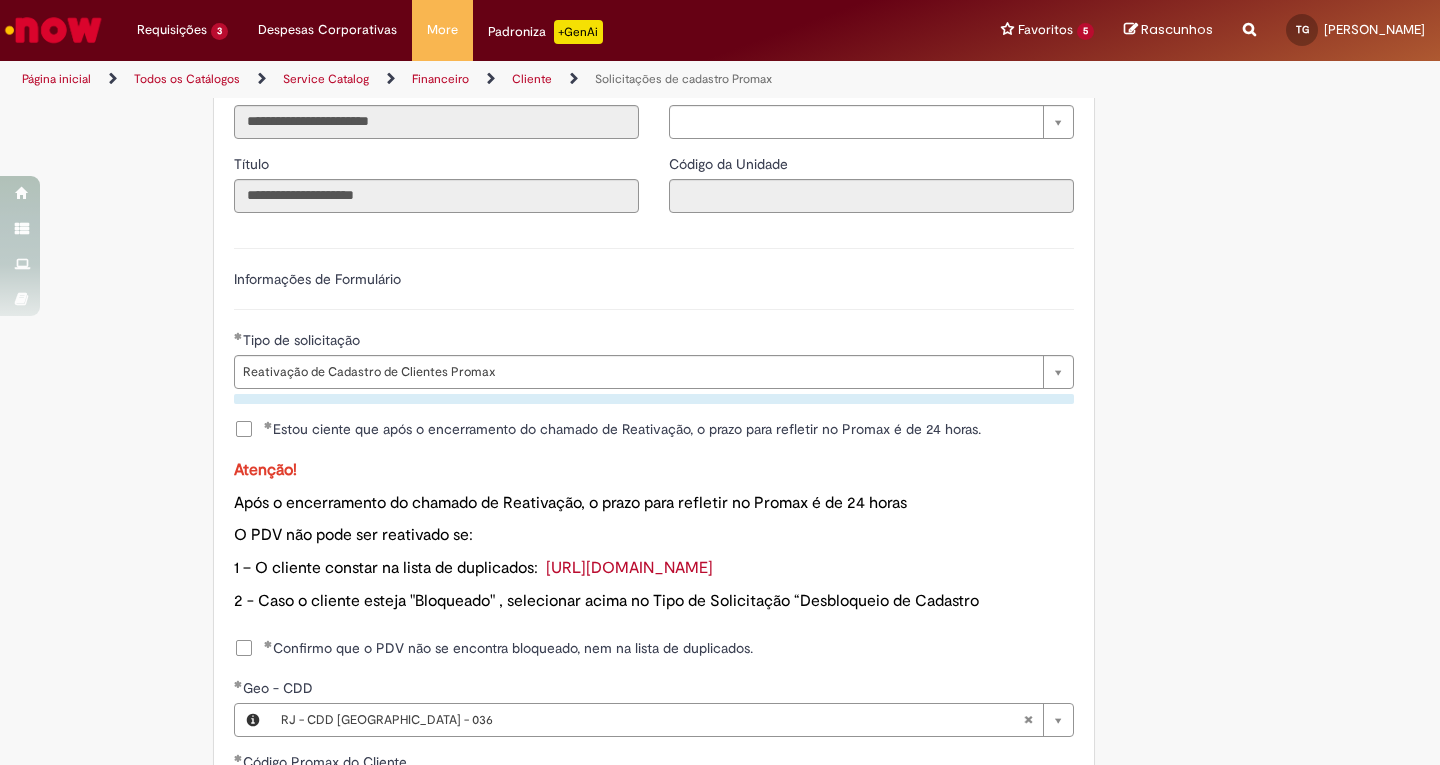 scroll, scrollTop: 500, scrollLeft: 0, axis: vertical 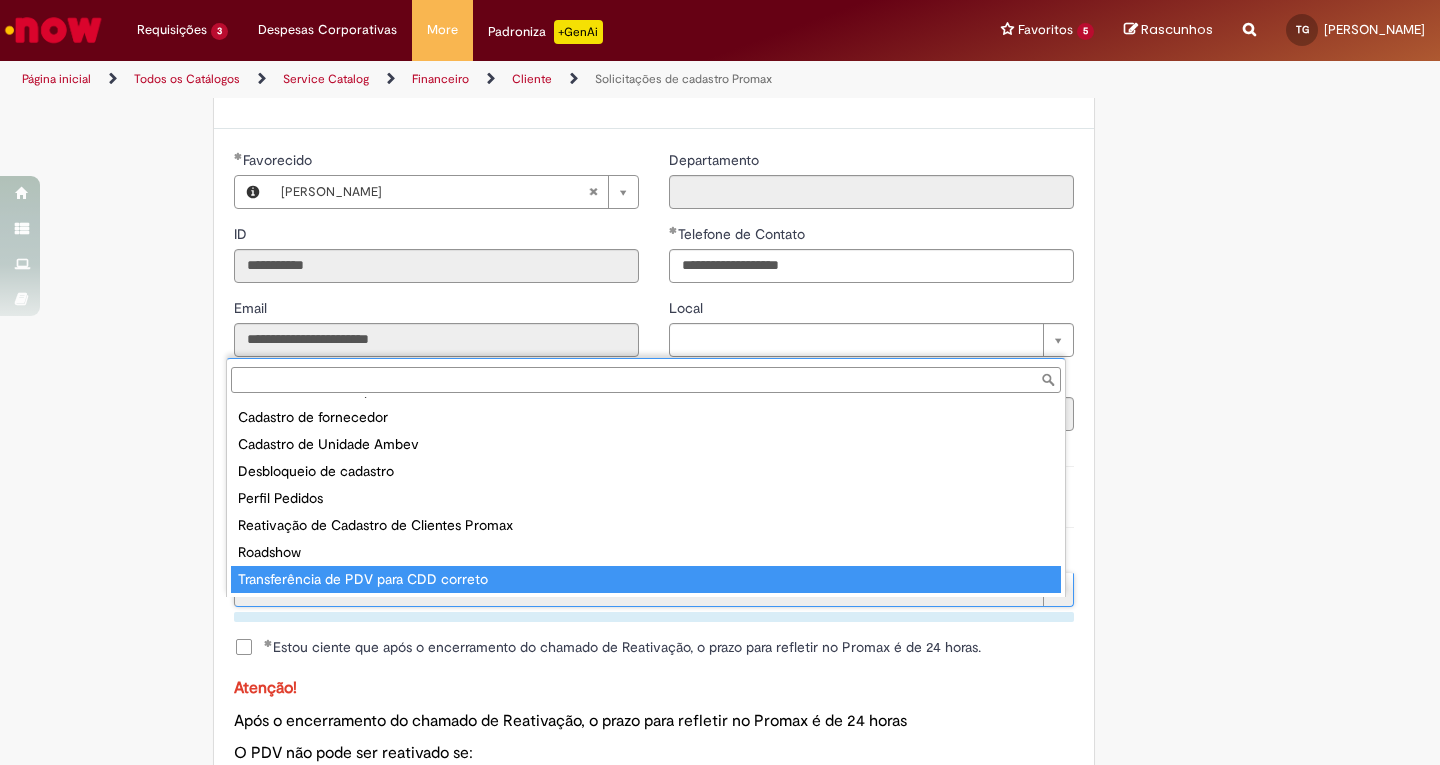 type on "**********" 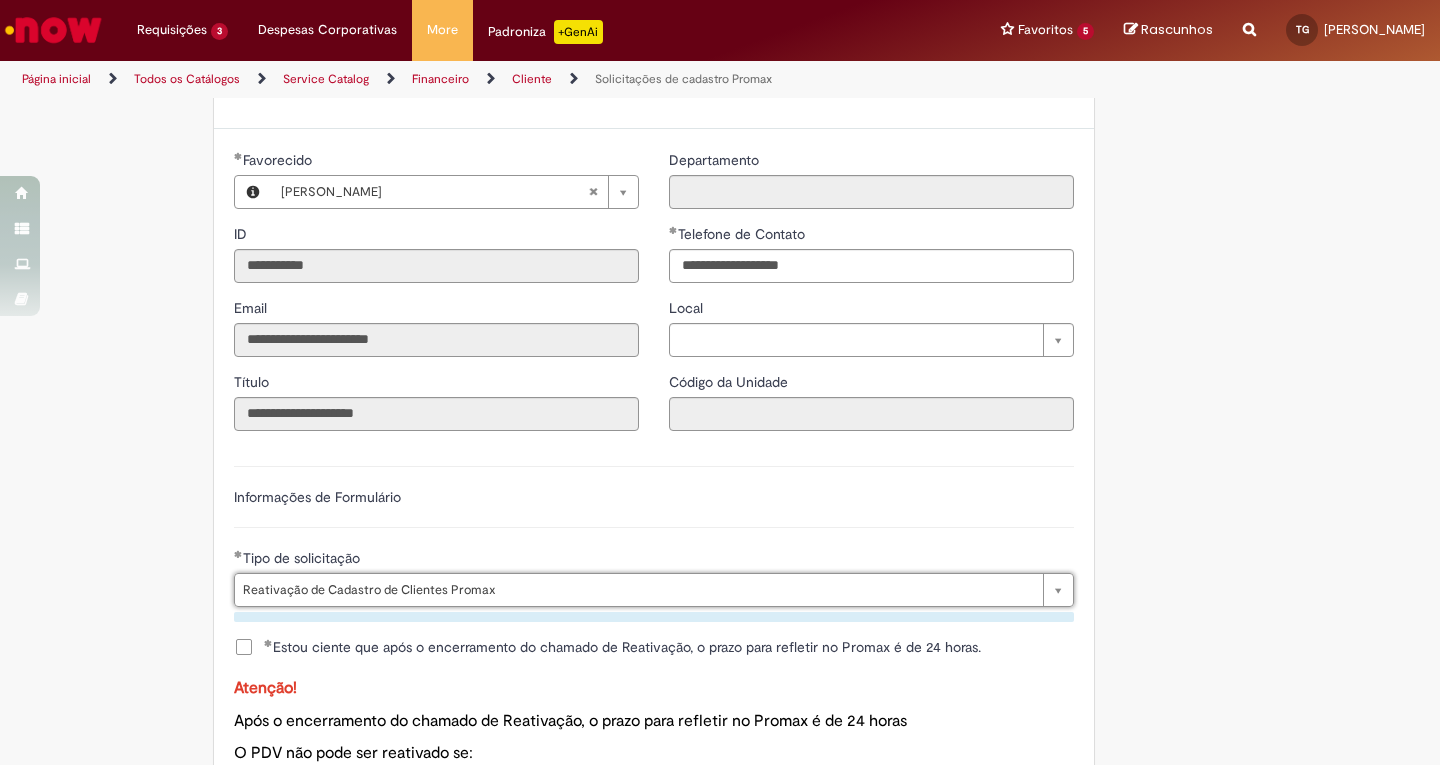 scroll, scrollTop: 0, scrollLeft: 273, axis: horizontal 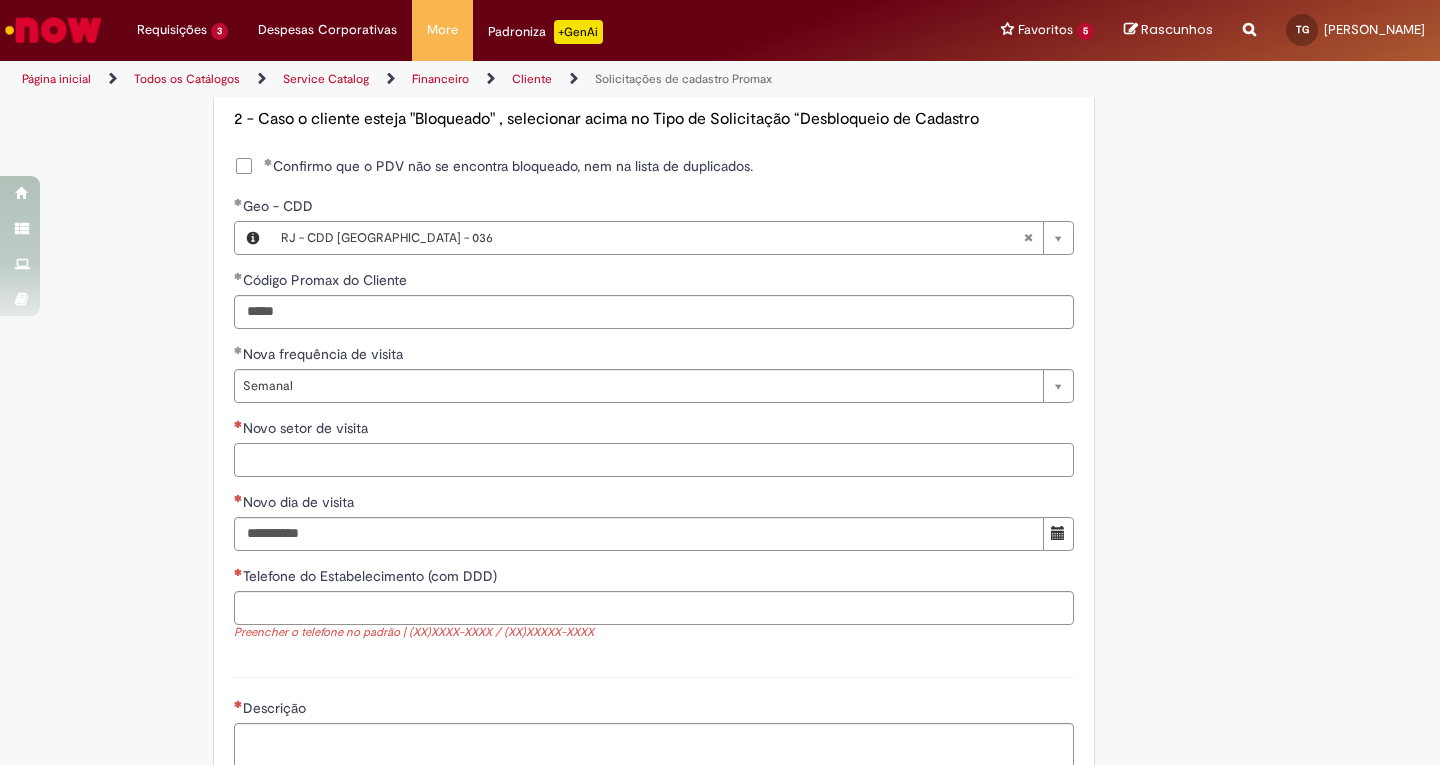 click on "Novo setor de visita" at bounding box center [654, 460] 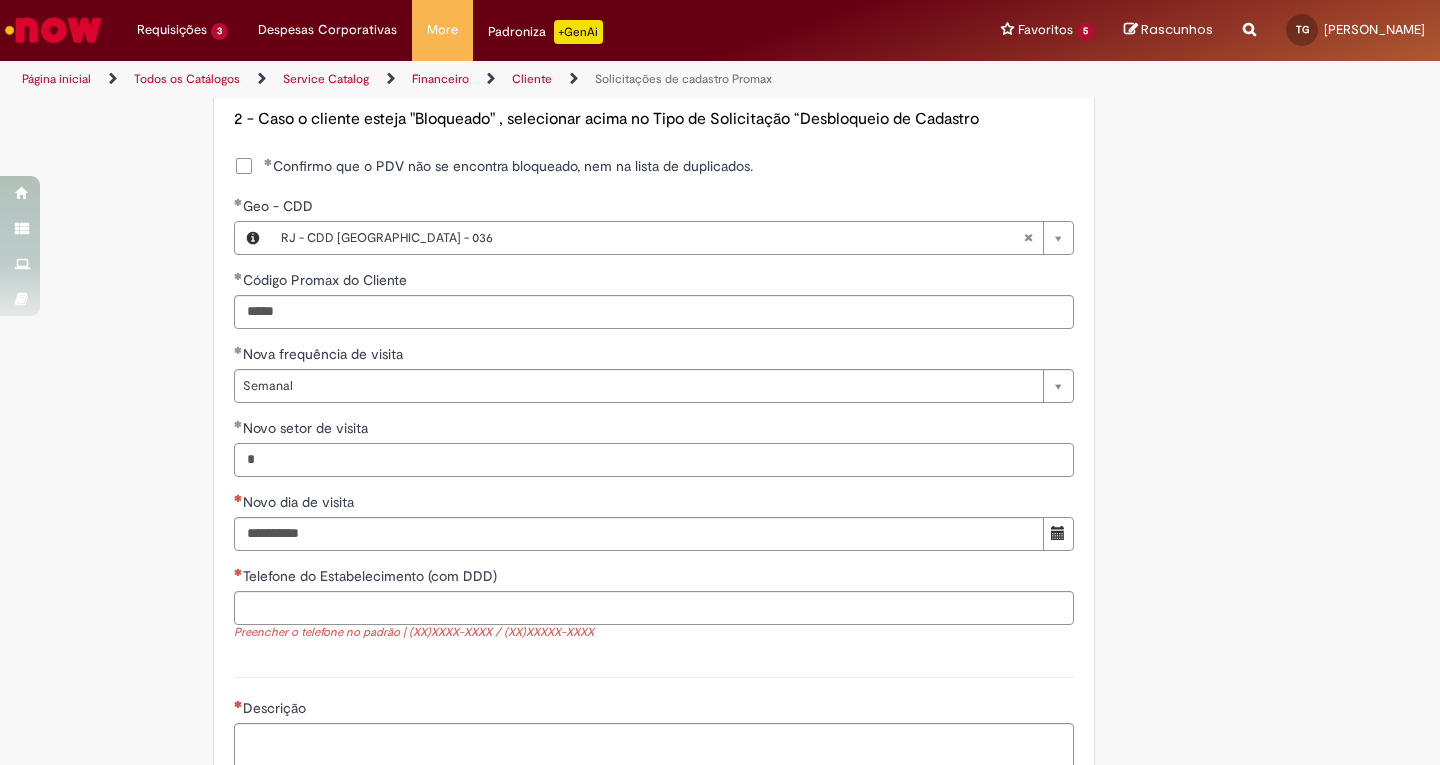 type on "*" 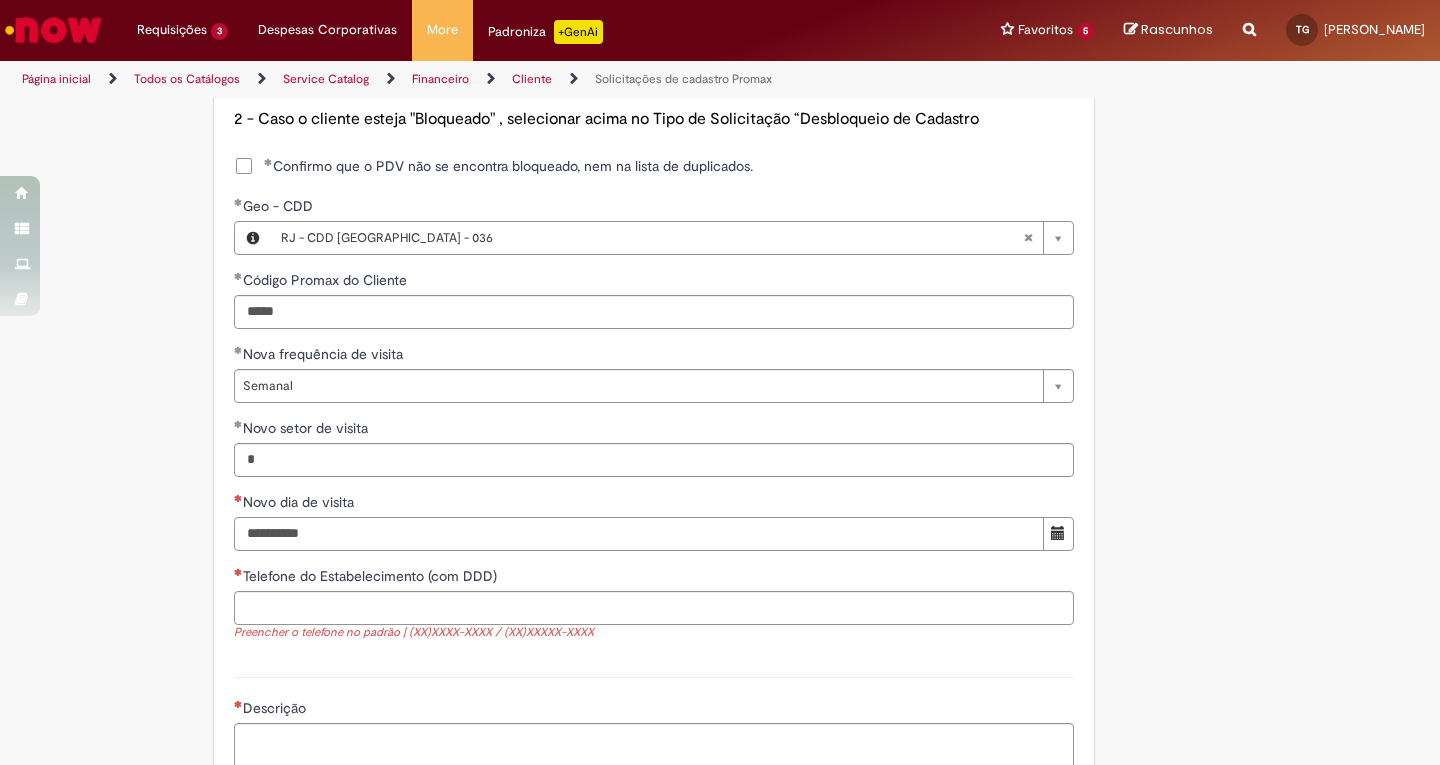 click on "Novo dia de visita" at bounding box center (639, 534) 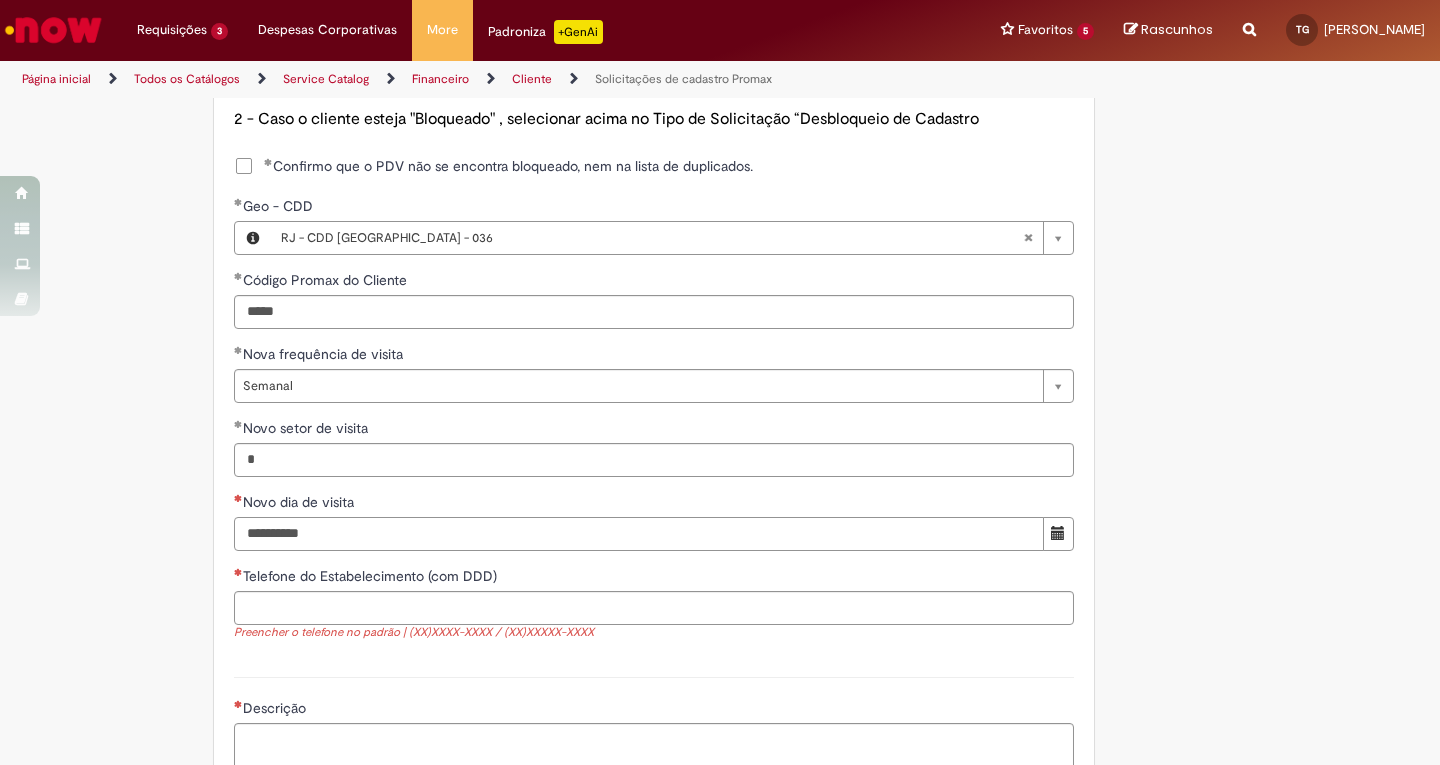 type on "**********" 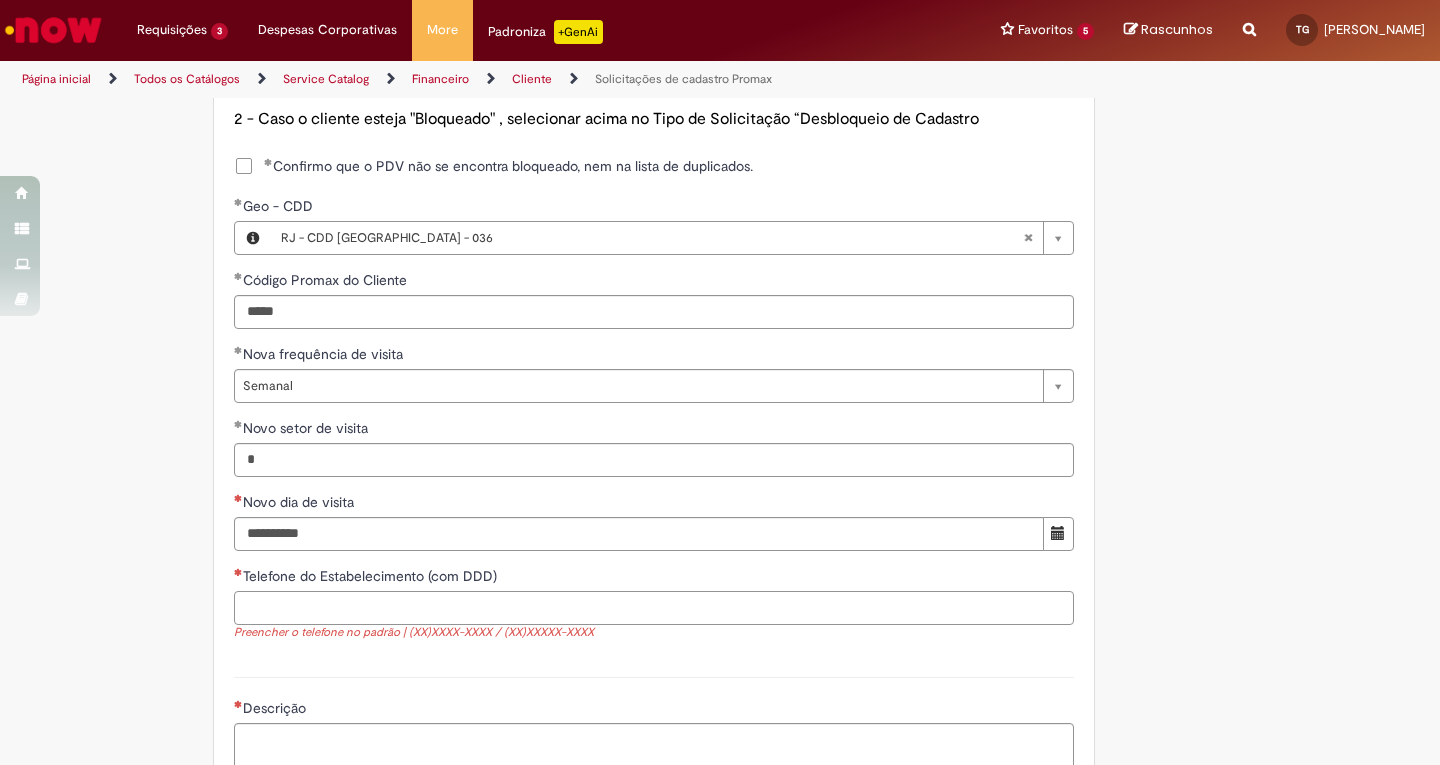 click on "Telefone do Estabelecimento (com DDD)" at bounding box center (654, 608) 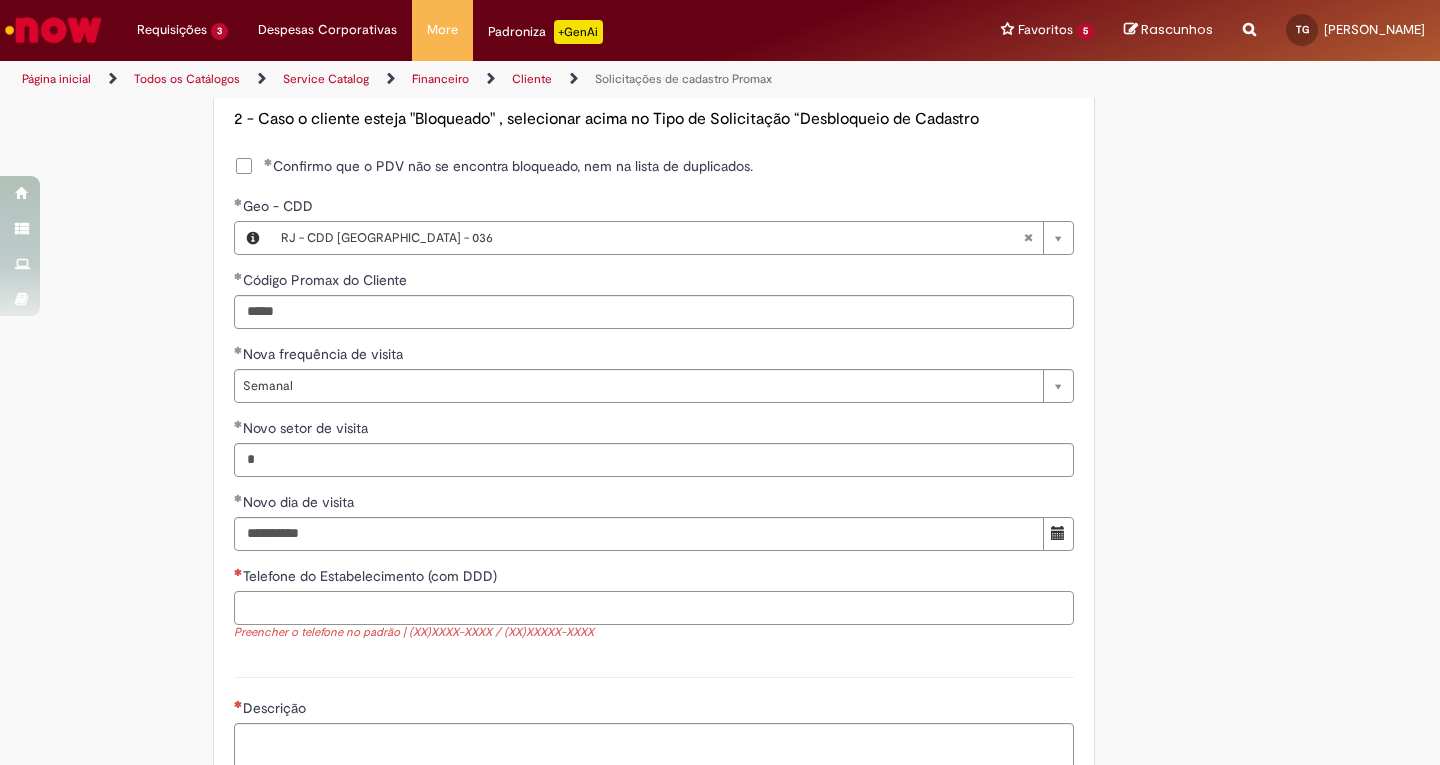 click on "Telefone do Estabelecimento (com DDD)" at bounding box center [654, 608] 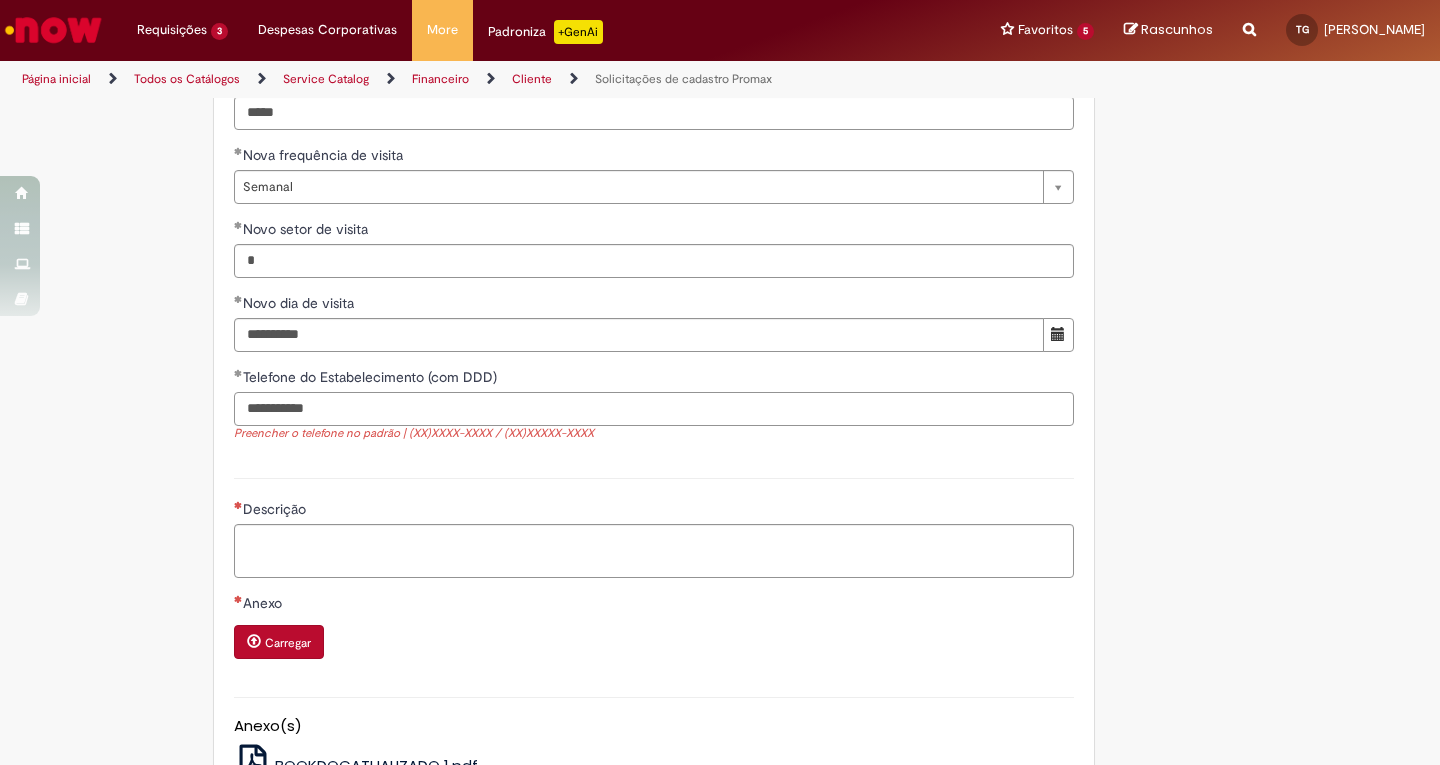 scroll, scrollTop: 1400, scrollLeft: 0, axis: vertical 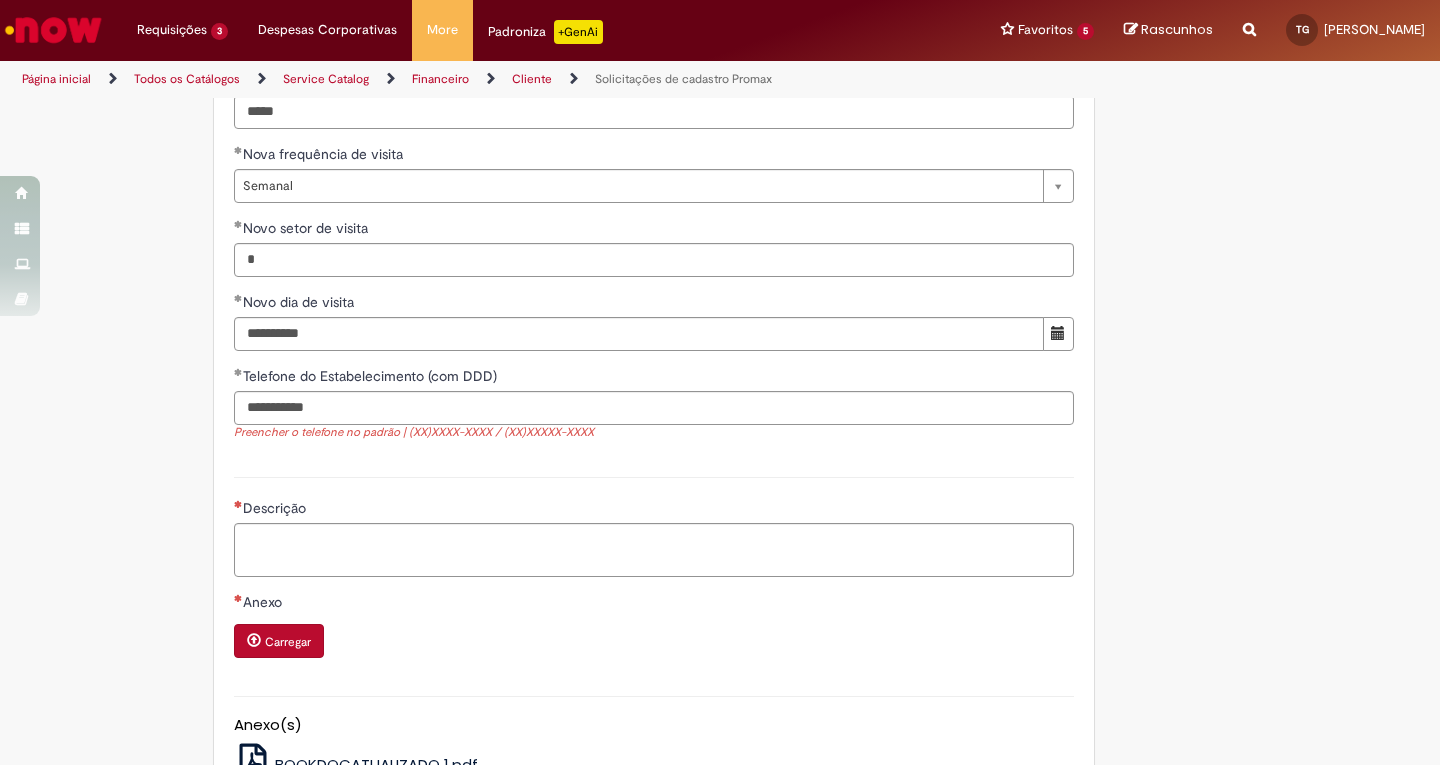 click on "**********" at bounding box center [654, 35] 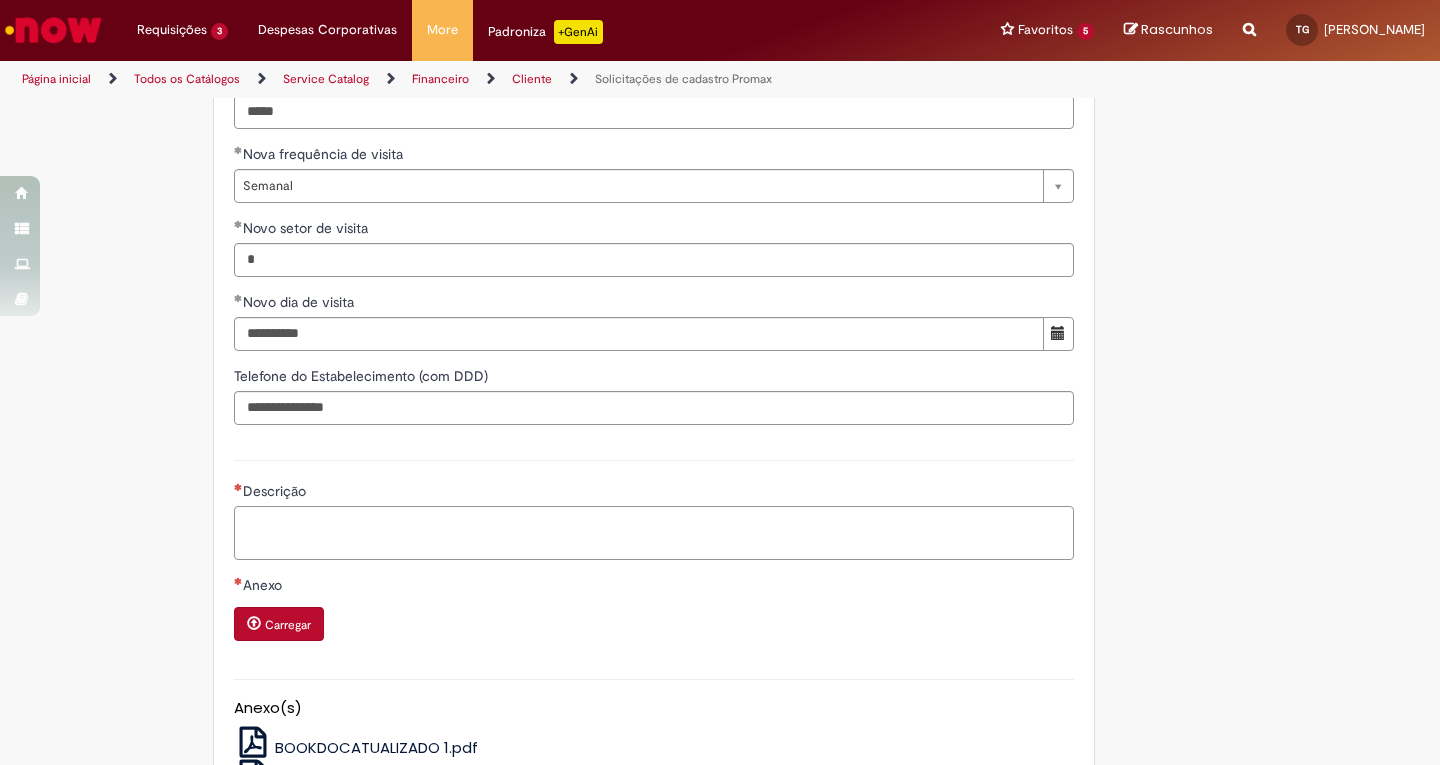 click on "Descrição" at bounding box center [654, 533] 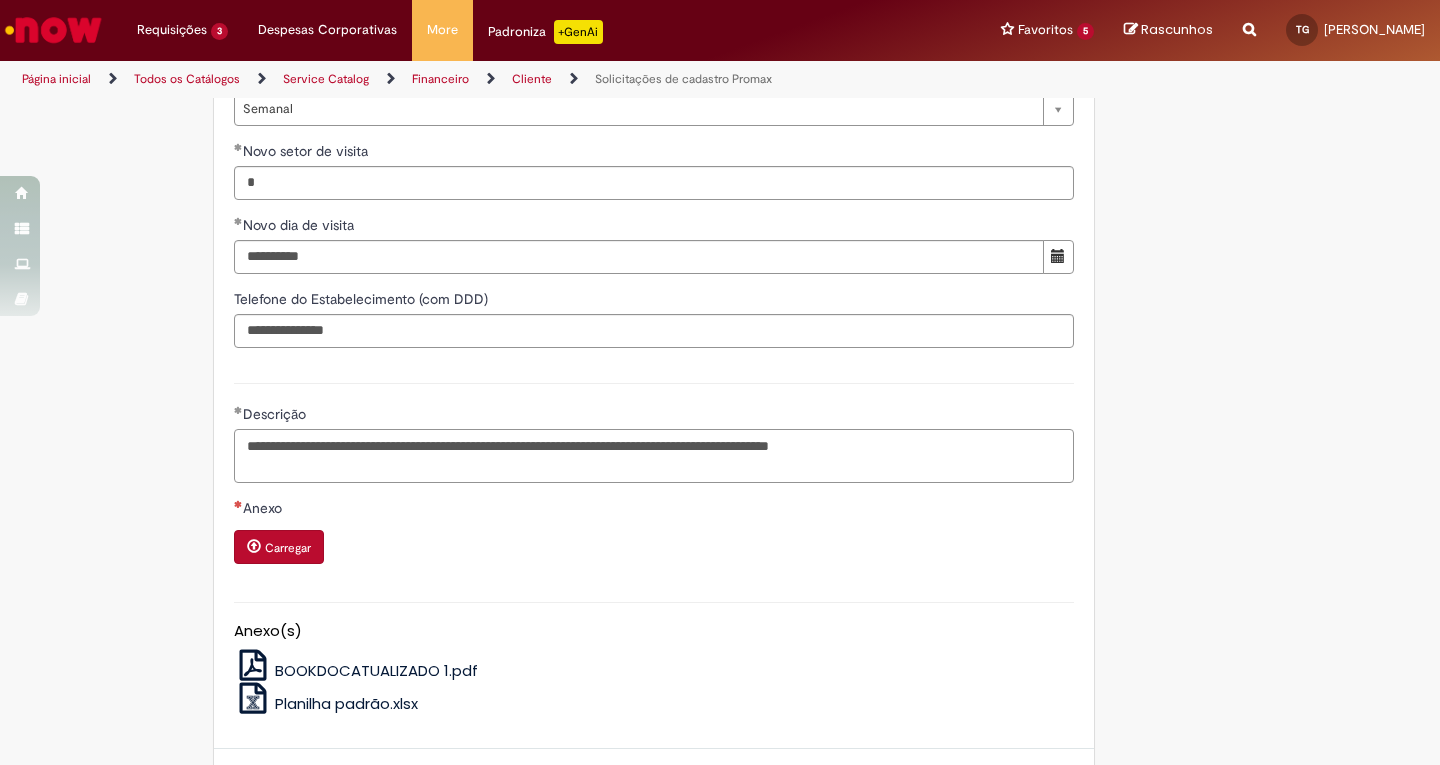 scroll, scrollTop: 1600, scrollLeft: 0, axis: vertical 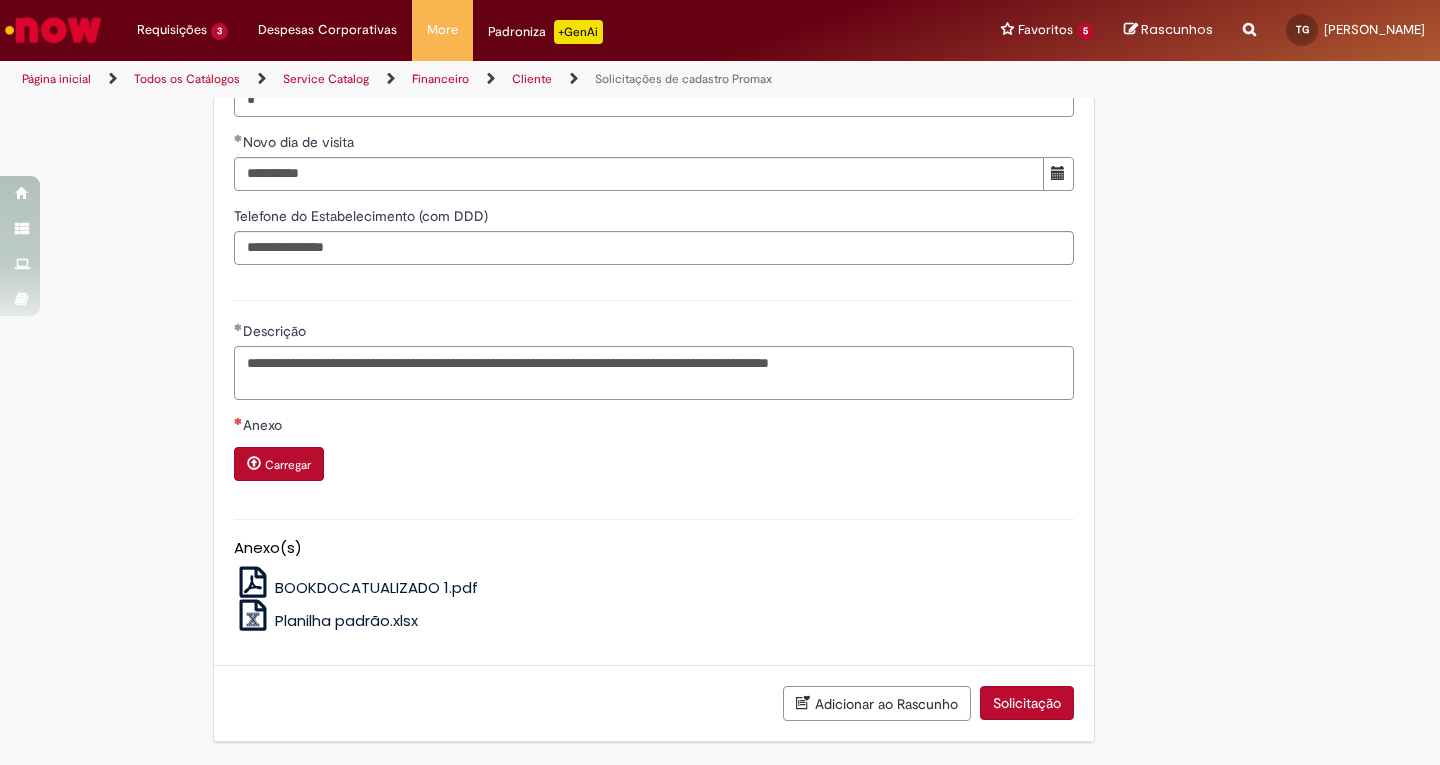 type on "**********" 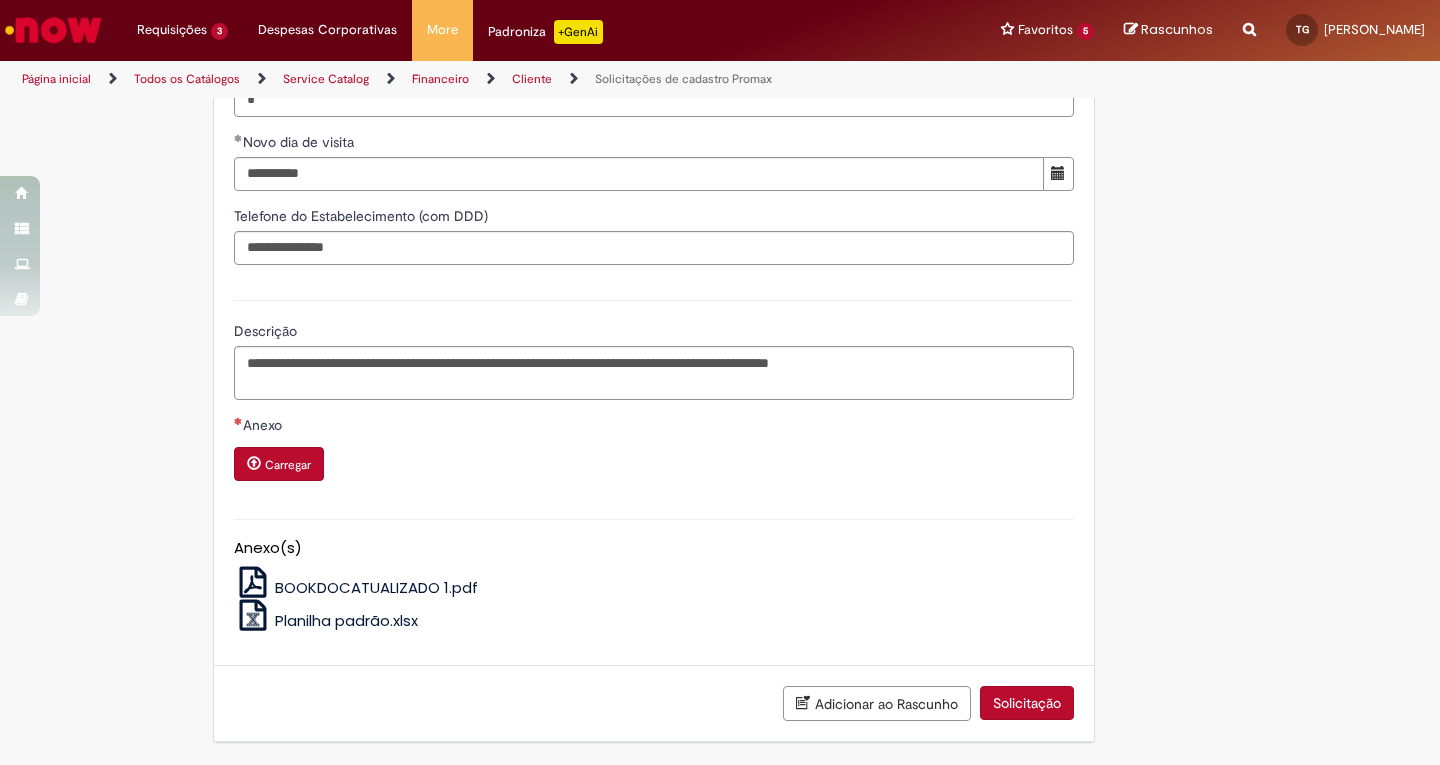 click on "Carregar" at bounding box center [288, 465] 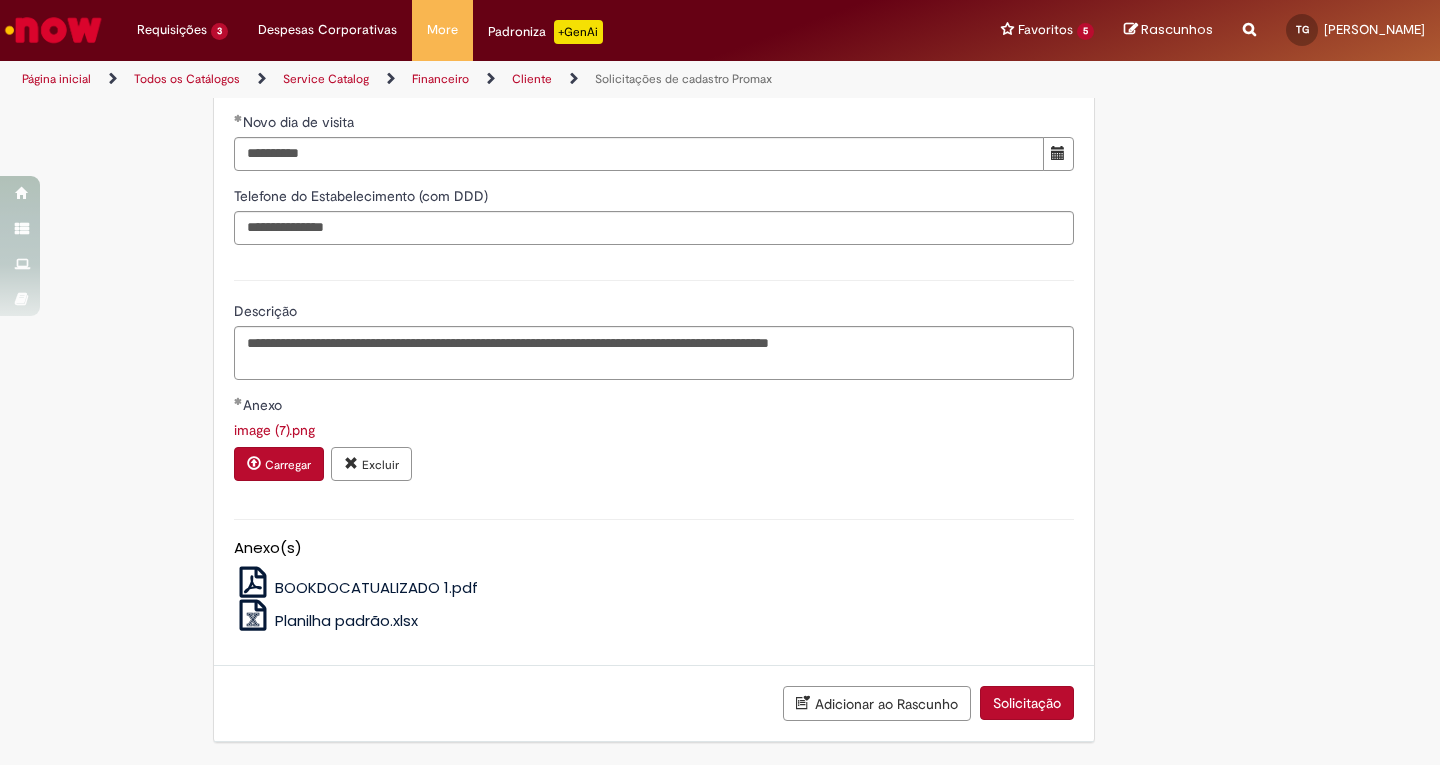 click on "Carregar" at bounding box center [288, 465] 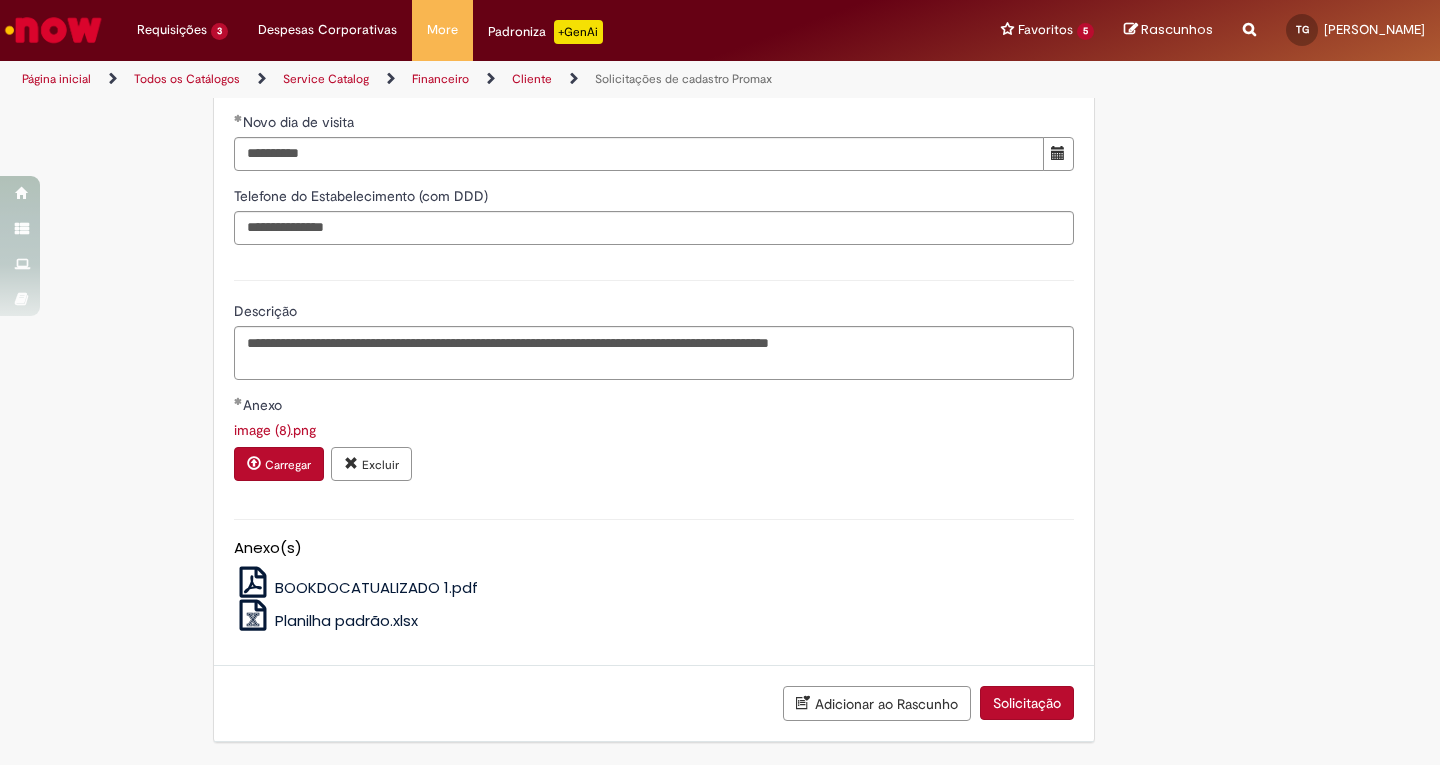 click on "Carregar" at bounding box center [279, 464] 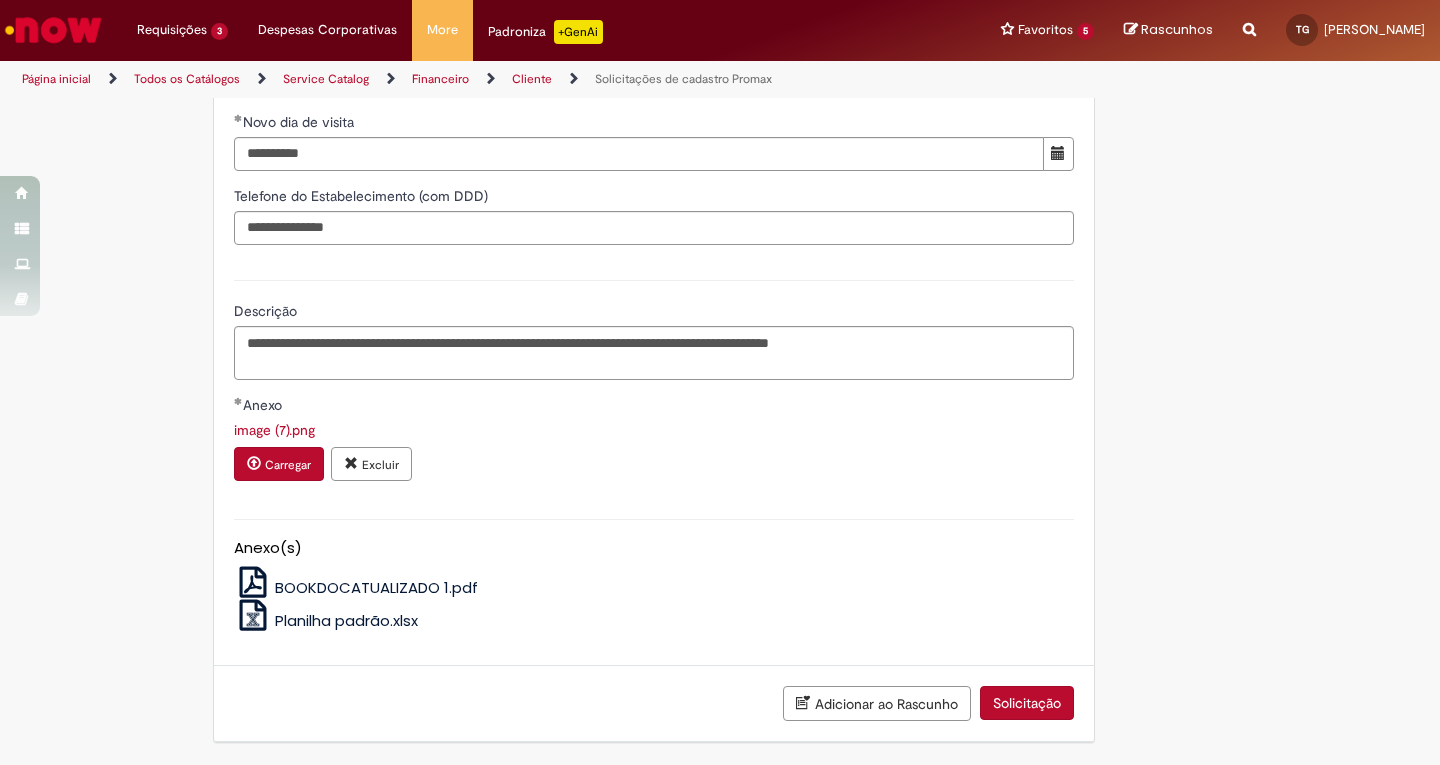 scroll, scrollTop: 1646, scrollLeft: 0, axis: vertical 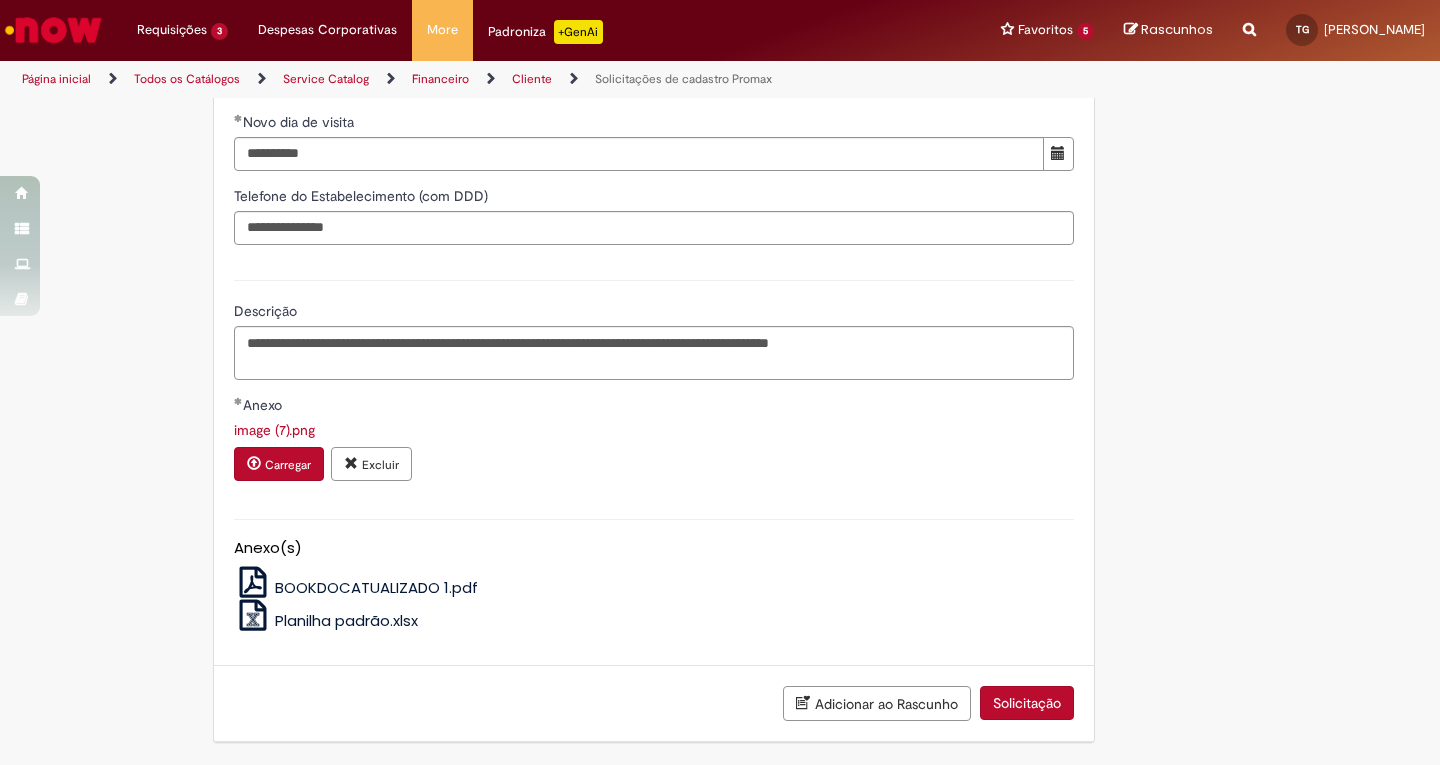 click on "Solicitação" at bounding box center [1027, 703] 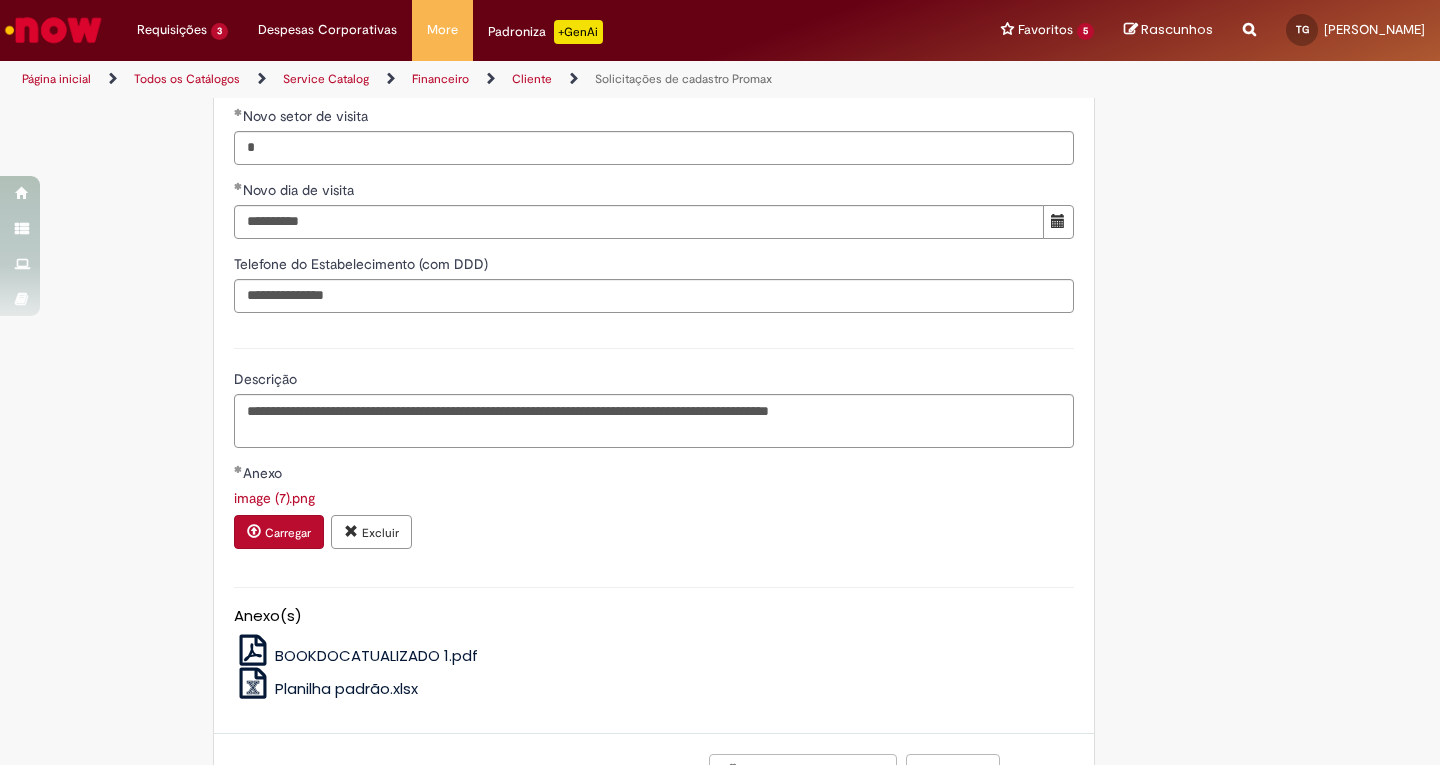 scroll, scrollTop: 1646, scrollLeft: 0, axis: vertical 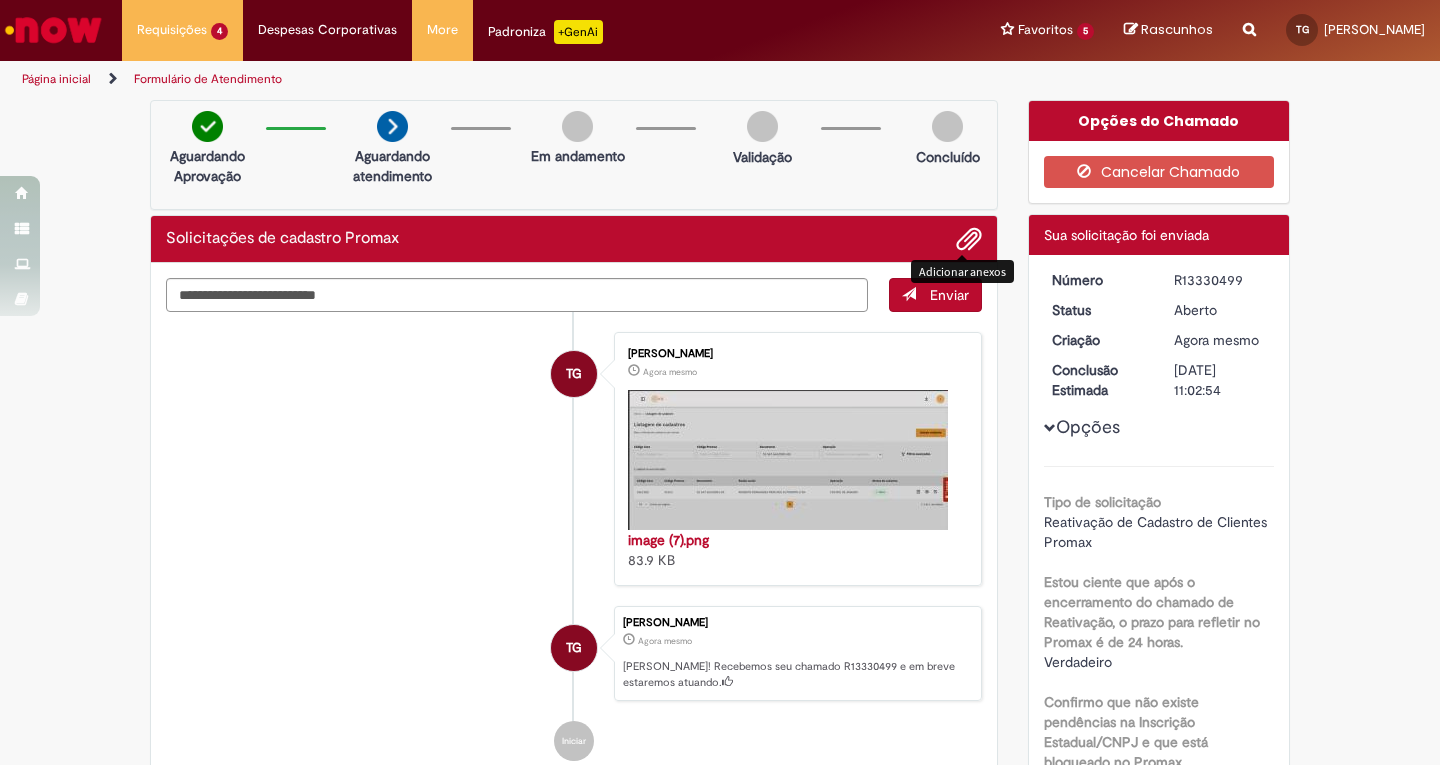 click at bounding box center (969, 240) 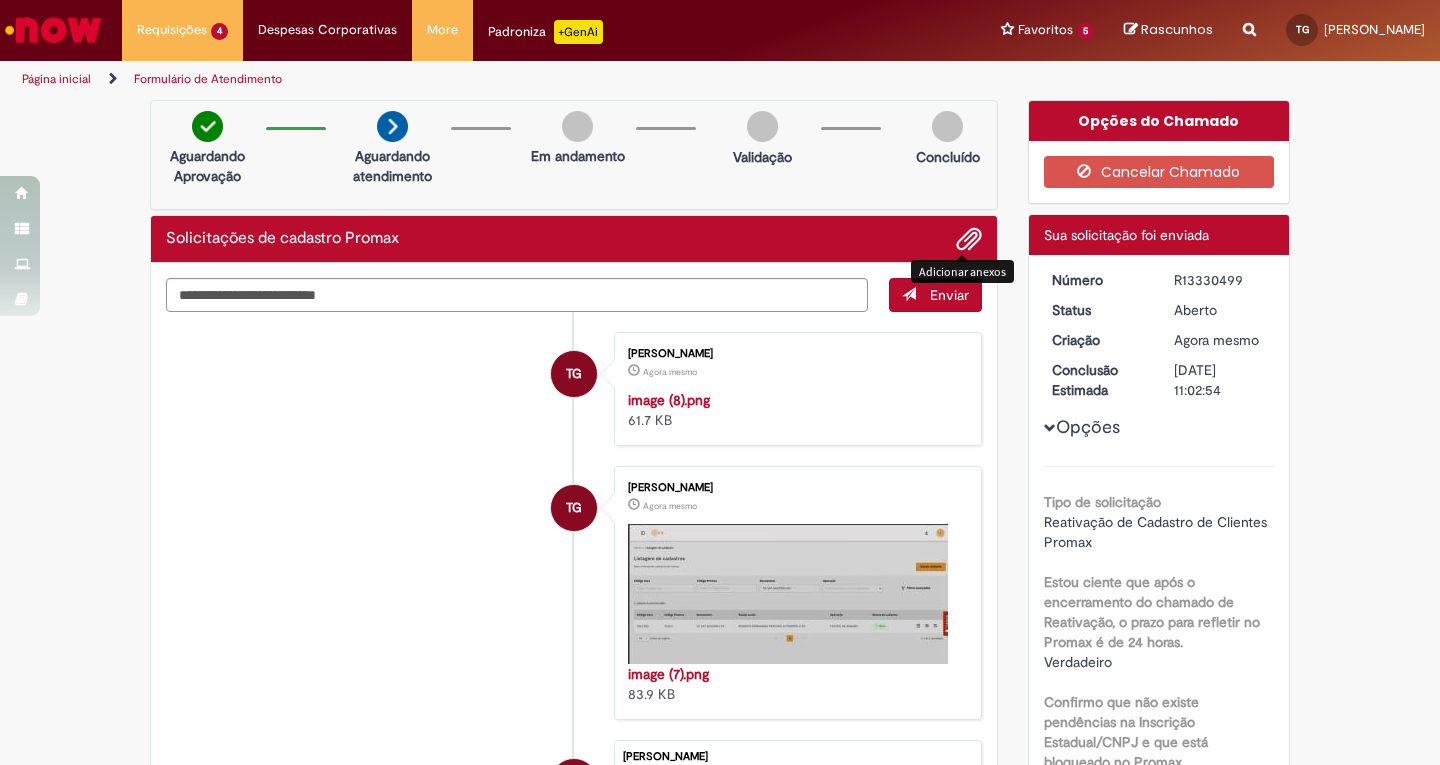 click at bounding box center [969, 240] 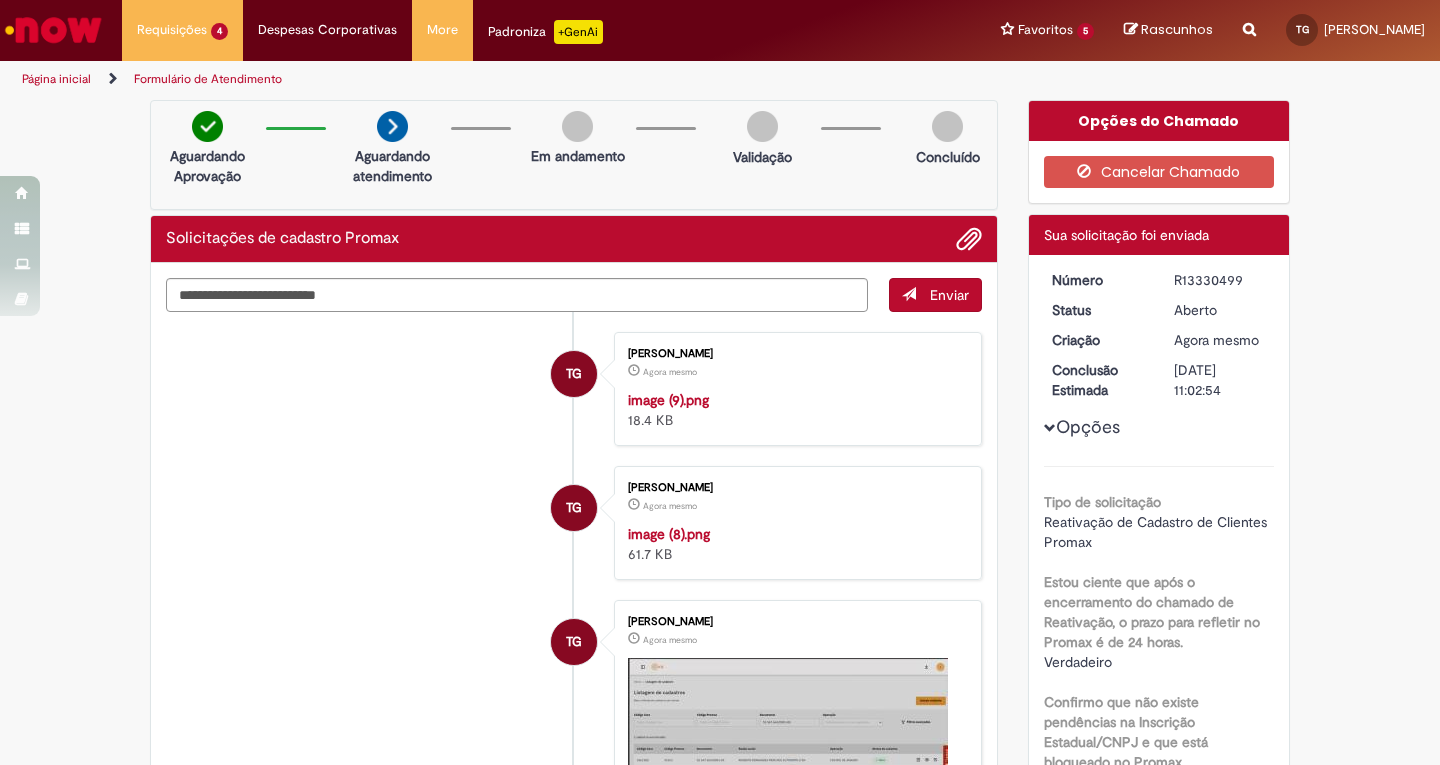 click at bounding box center [969, 240] 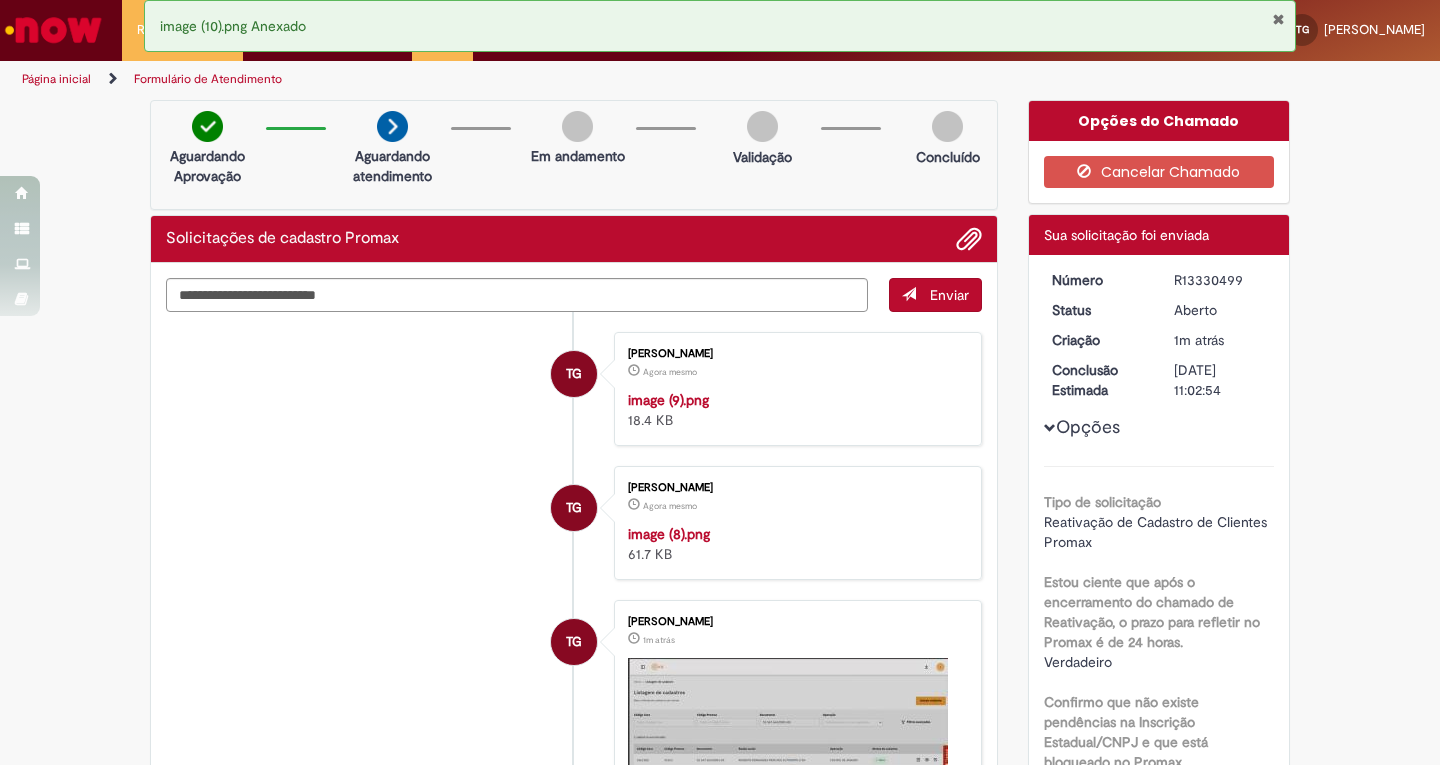 click on "TG
[PERSON_NAME]
Agora mesmo Agora mesmo
image (9).png  18.4 KB" at bounding box center [574, 389] 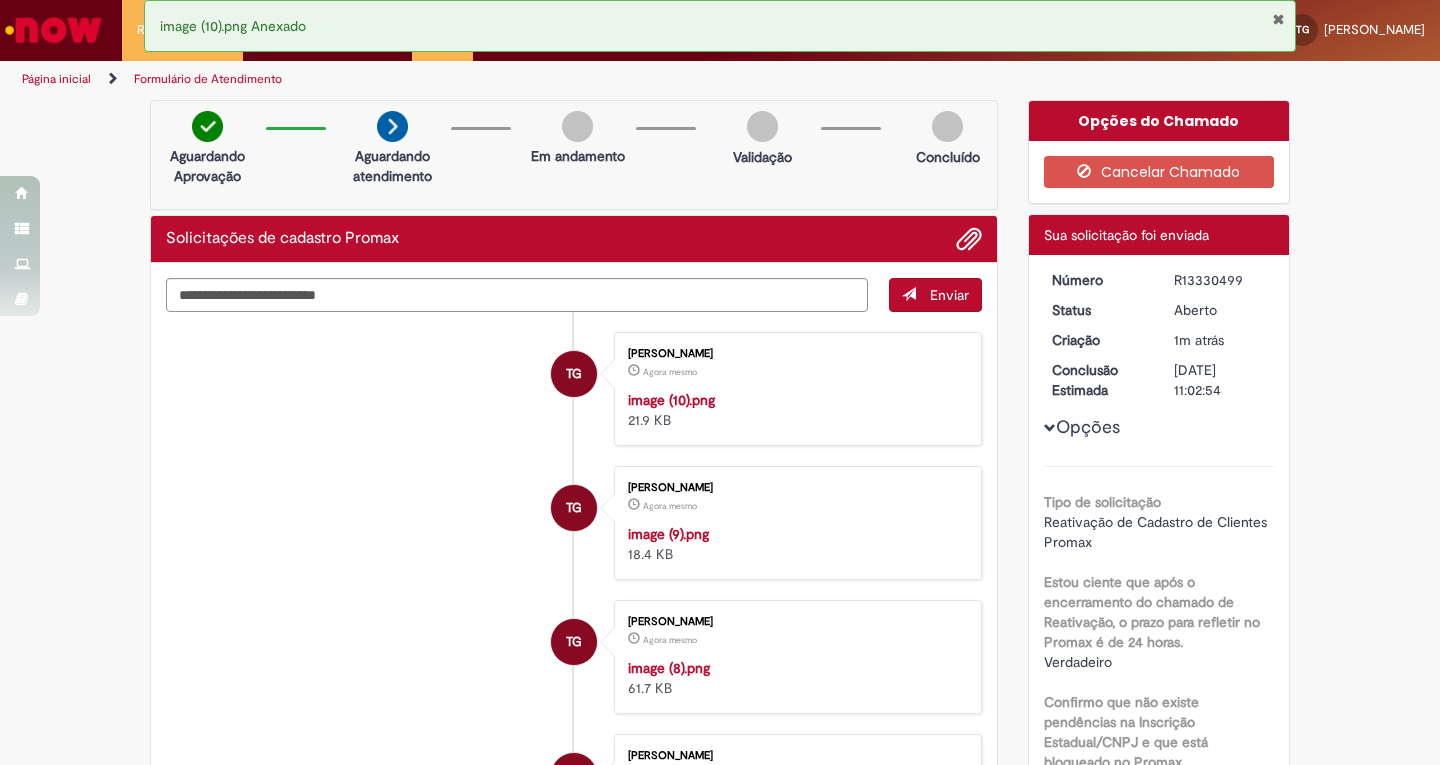 click on "TG
[PERSON_NAME]
Agora mesmo Agora mesmo
image (9).png  18.4 KB" at bounding box center (574, 523) 